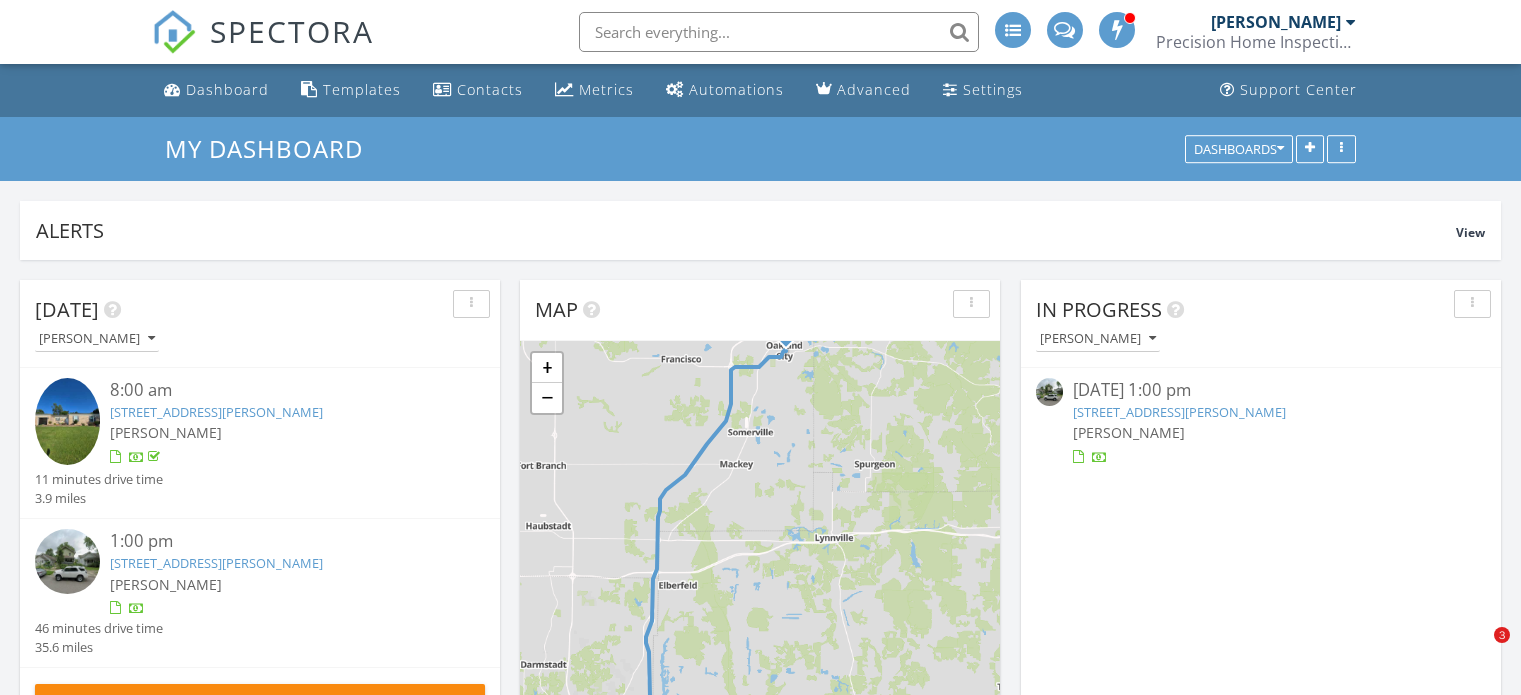 scroll, scrollTop: 980, scrollLeft: 0, axis: vertical 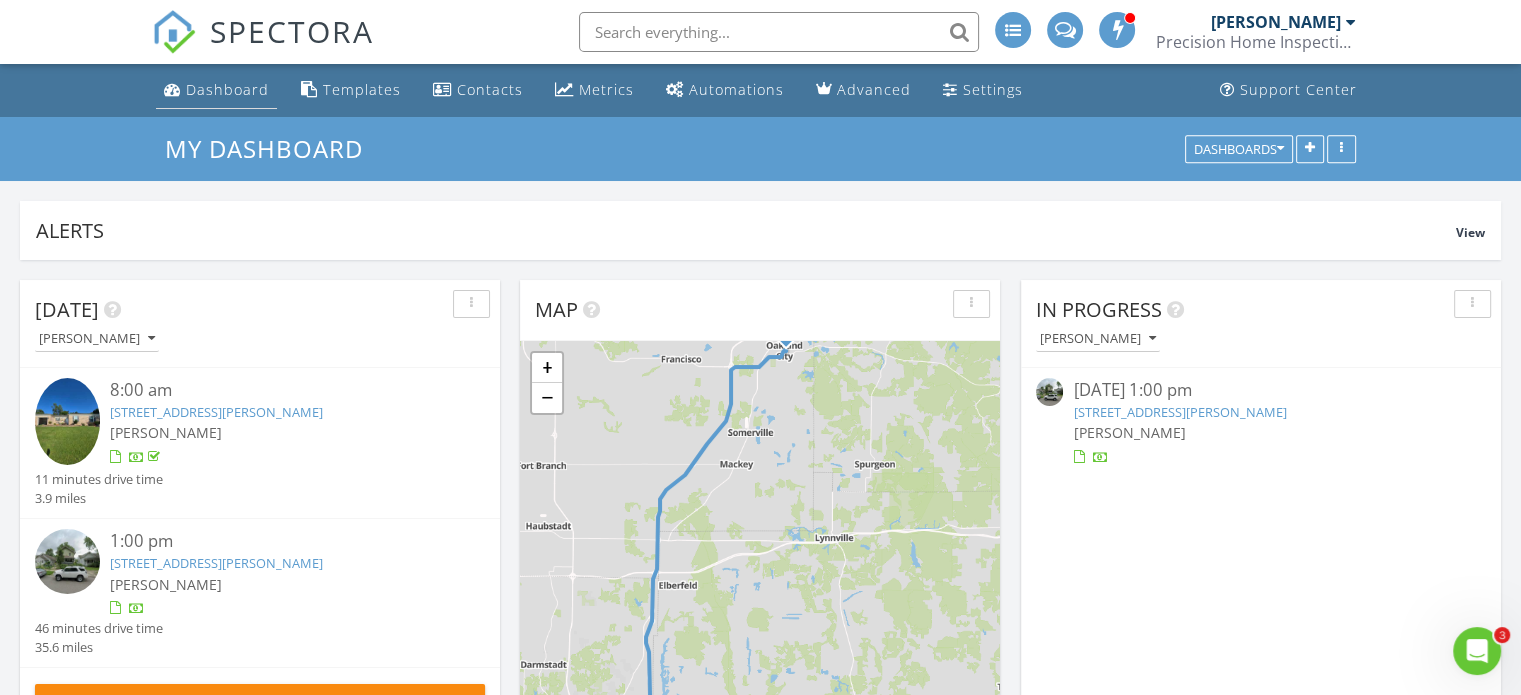 click on "Dashboard" at bounding box center (227, 89) 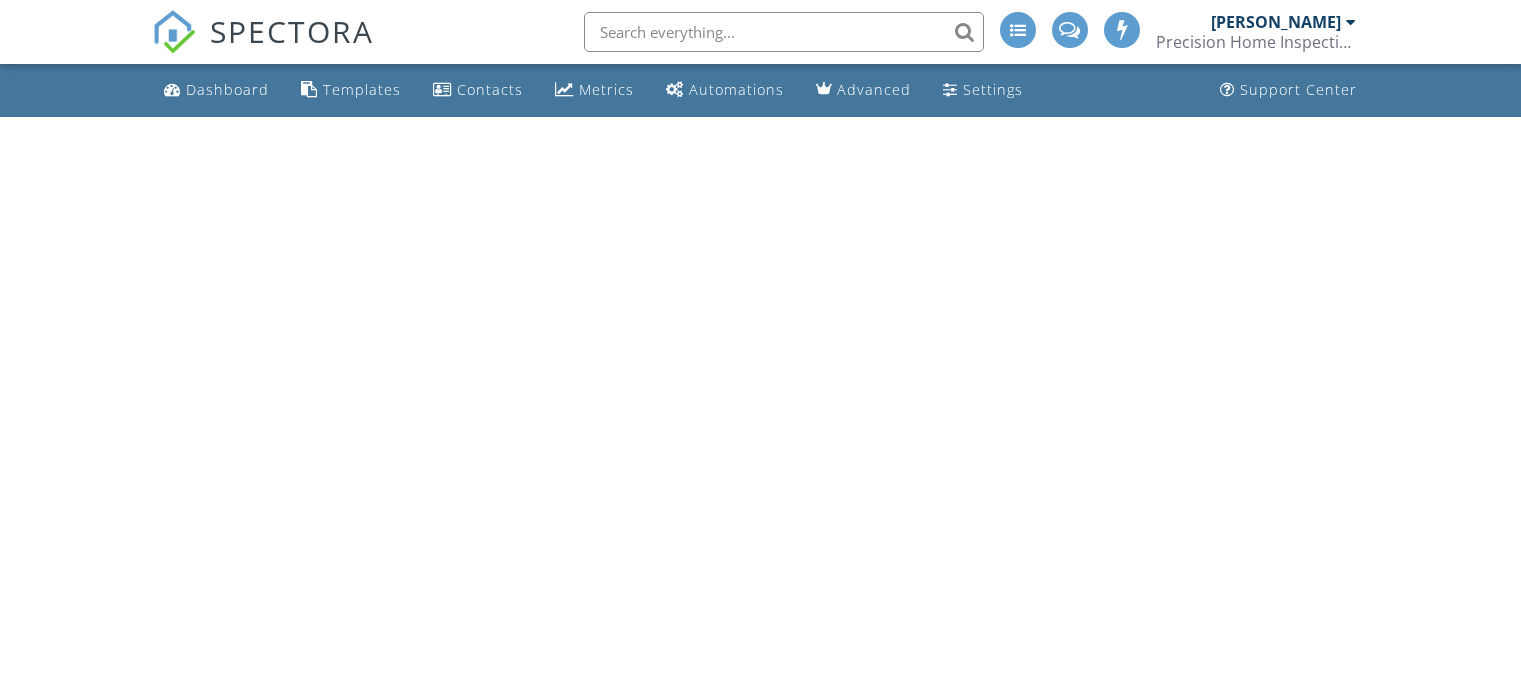 scroll, scrollTop: 0, scrollLeft: 0, axis: both 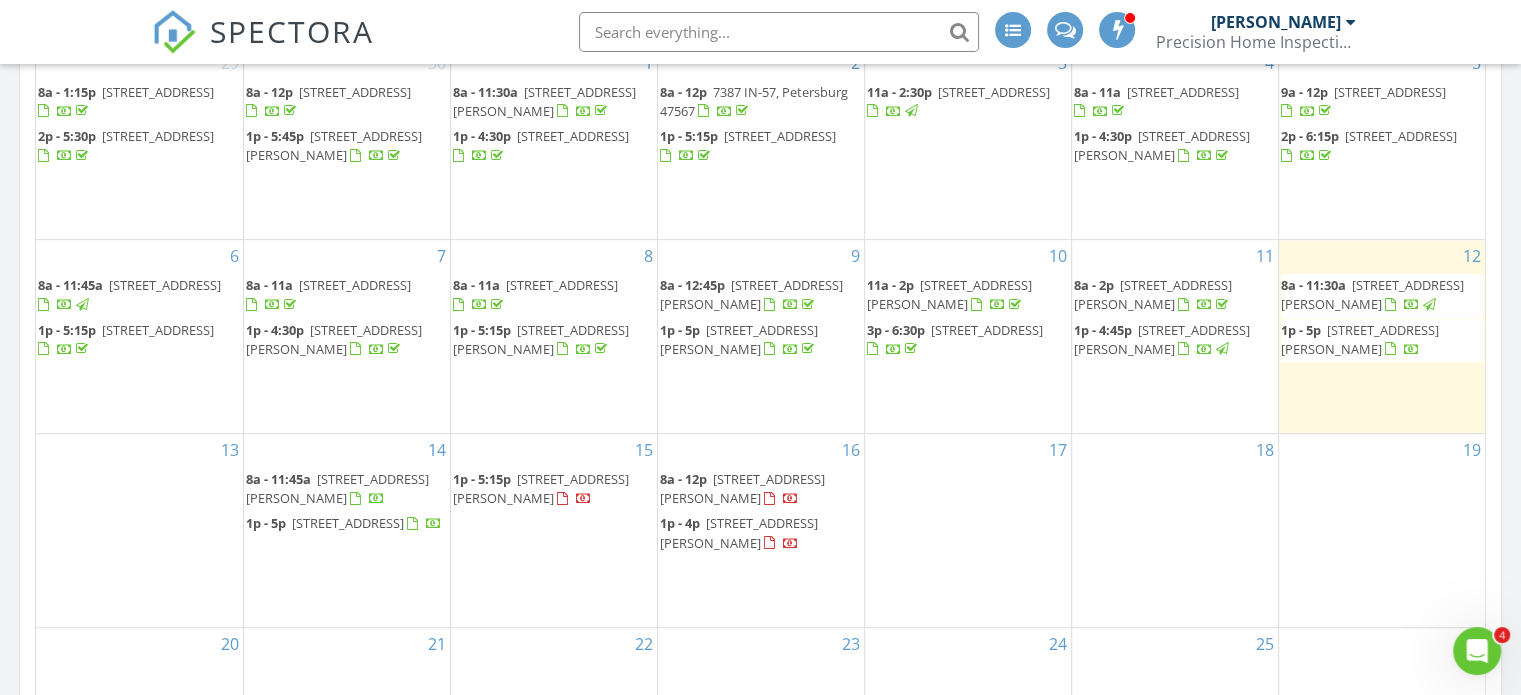 click at bounding box center [1477, 651] 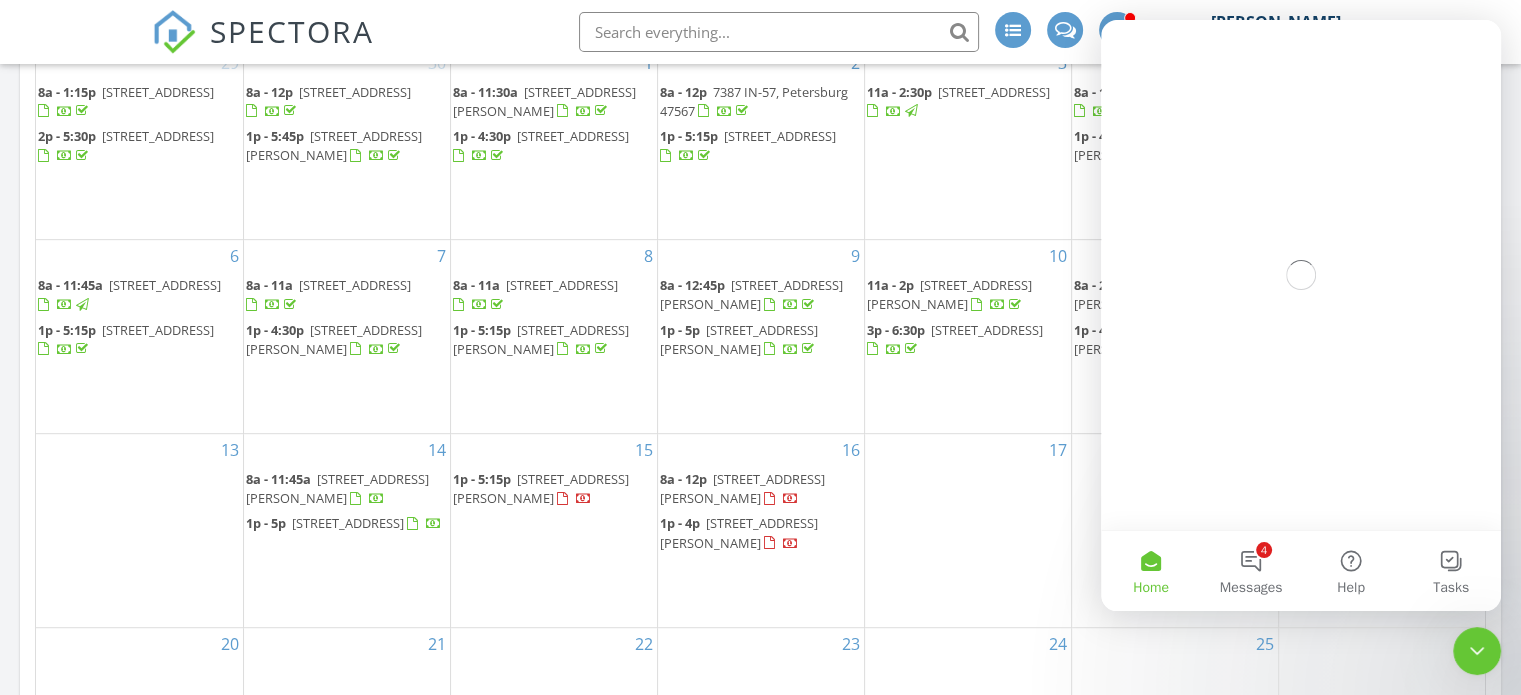 scroll, scrollTop: 0, scrollLeft: 0, axis: both 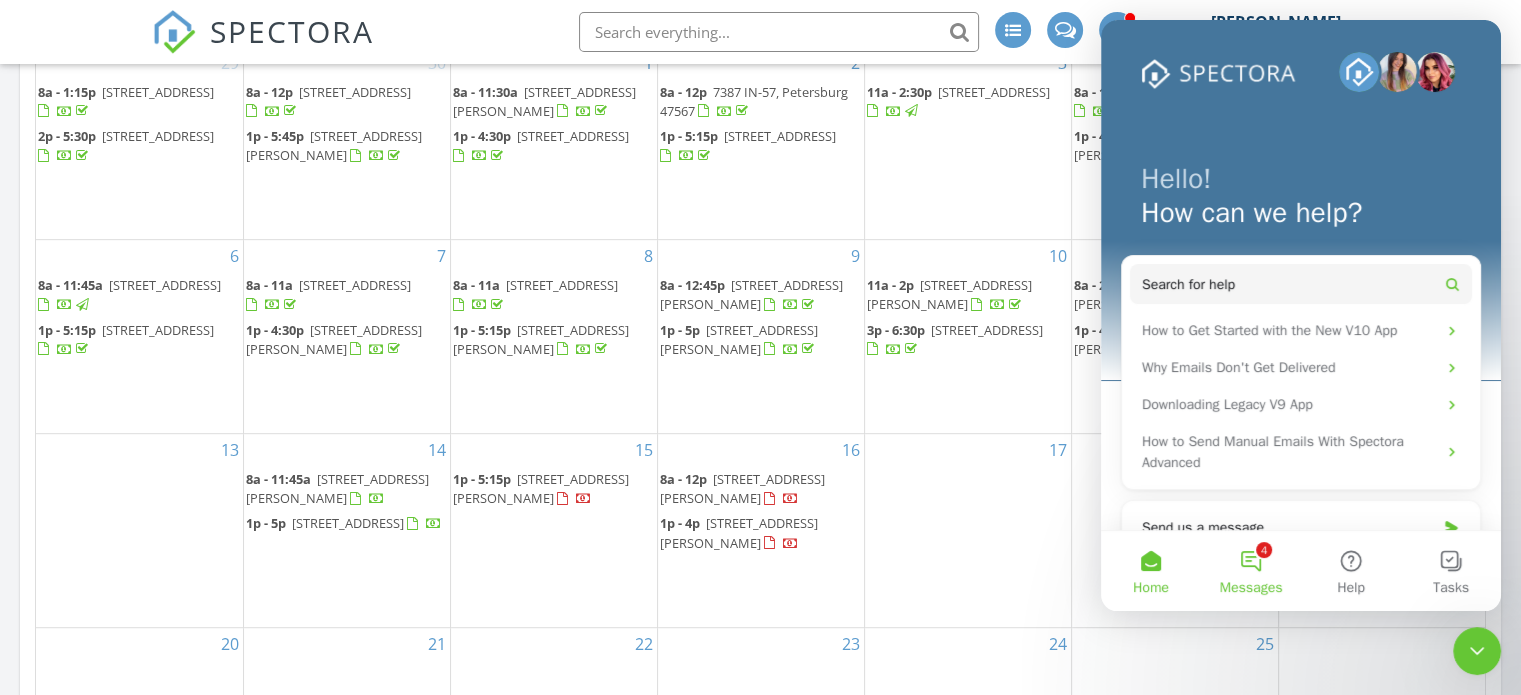 click on "4 Messages" at bounding box center (1251, 571) 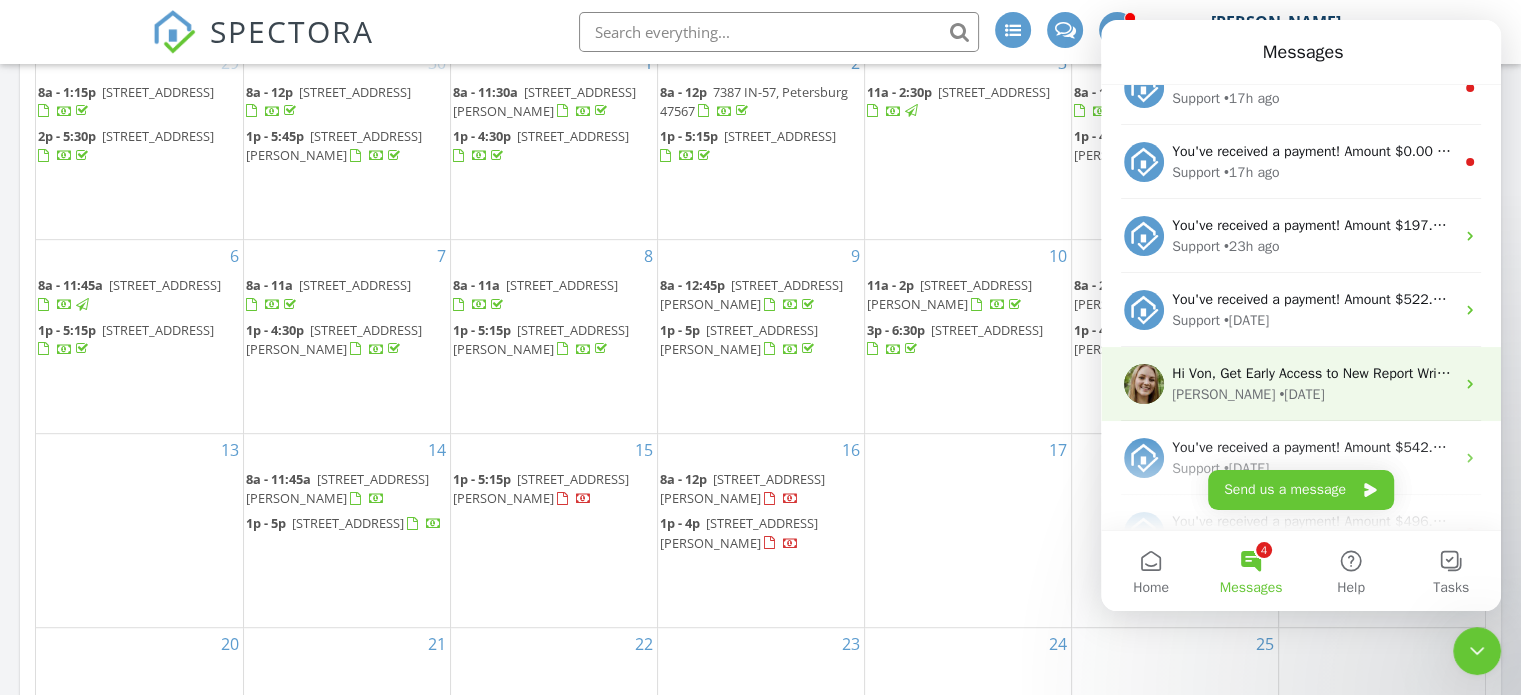 scroll, scrollTop: 111, scrollLeft: 0, axis: vertical 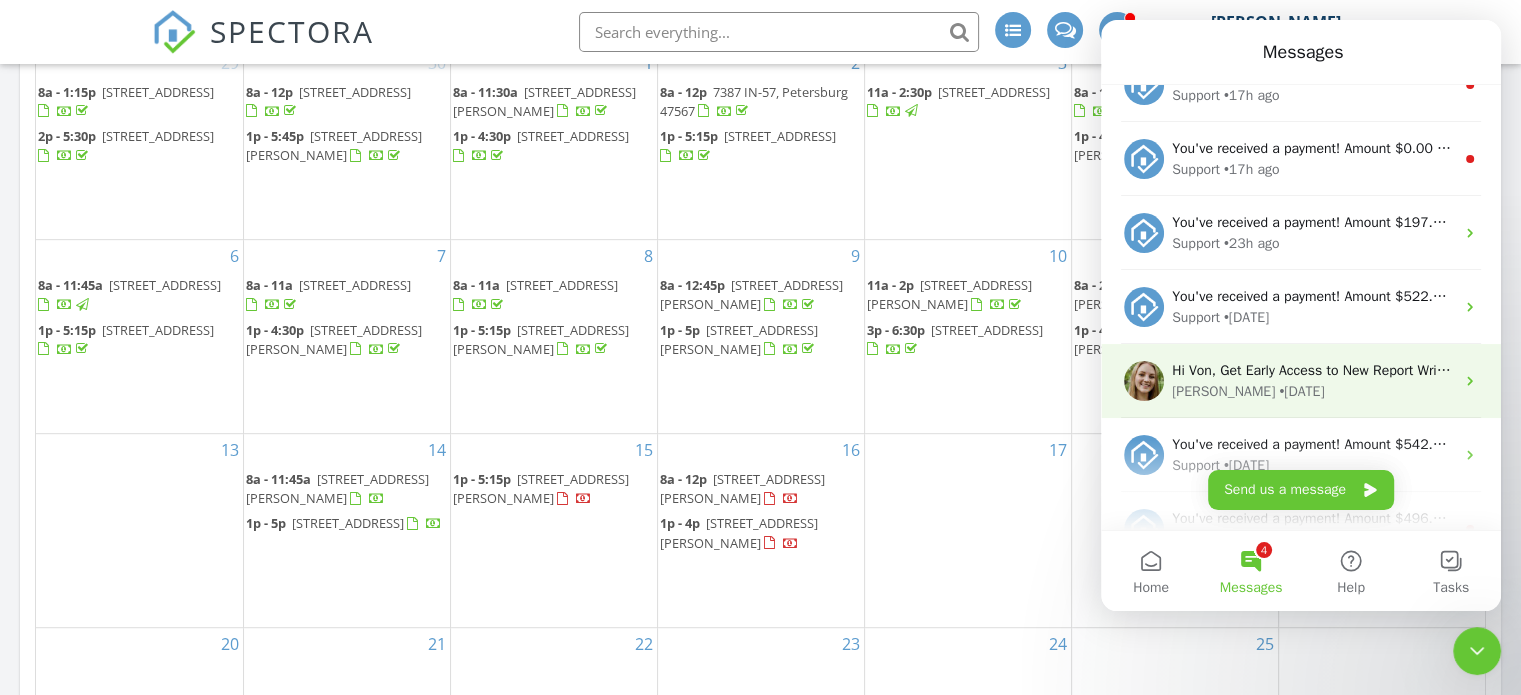 click on "Hi Von, Get Early Access to New Report Writing Features & Updates Want to be the first to try Spectora’s latest updates? Join our early access group and be the first to use new features before they’re released. Features and updates coming soon that you will get early access to include: Update: The upgraded Rapid Fire Camera, New: Photo preview before adding images to a report, New: The .5 camera lens" at bounding box center [2447, 370] 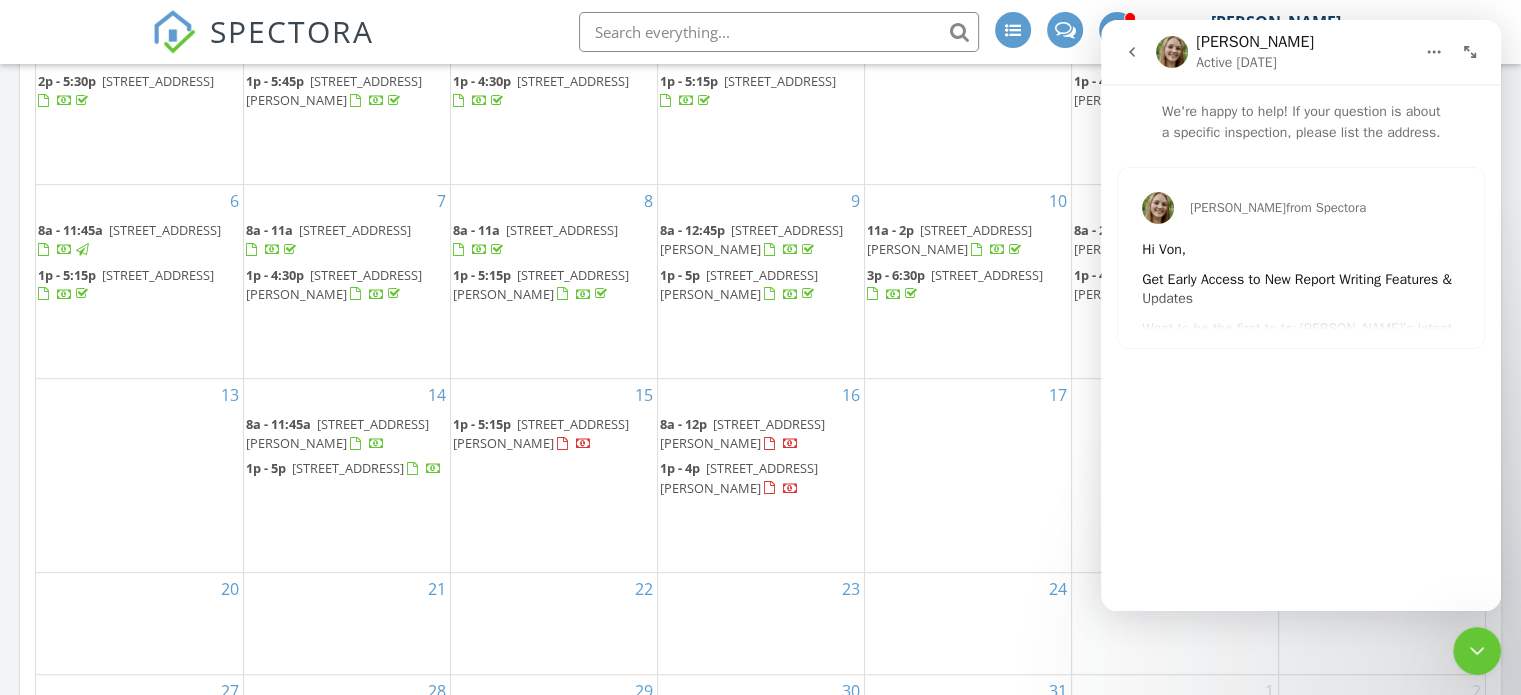 scroll, scrollTop: 1064, scrollLeft: 0, axis: vertical 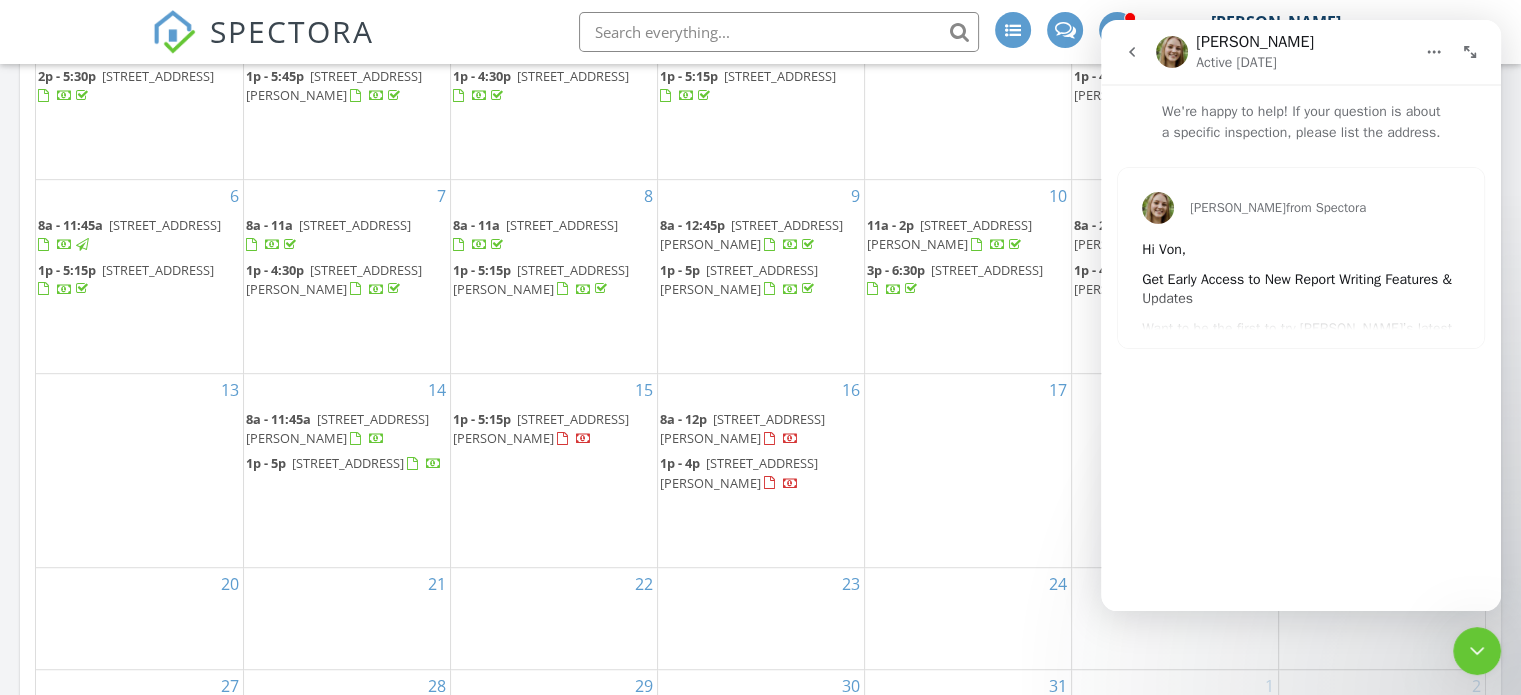 click on "Get Early Access to New Report Writing Features & Updates" at bounding box center (1297, 289) 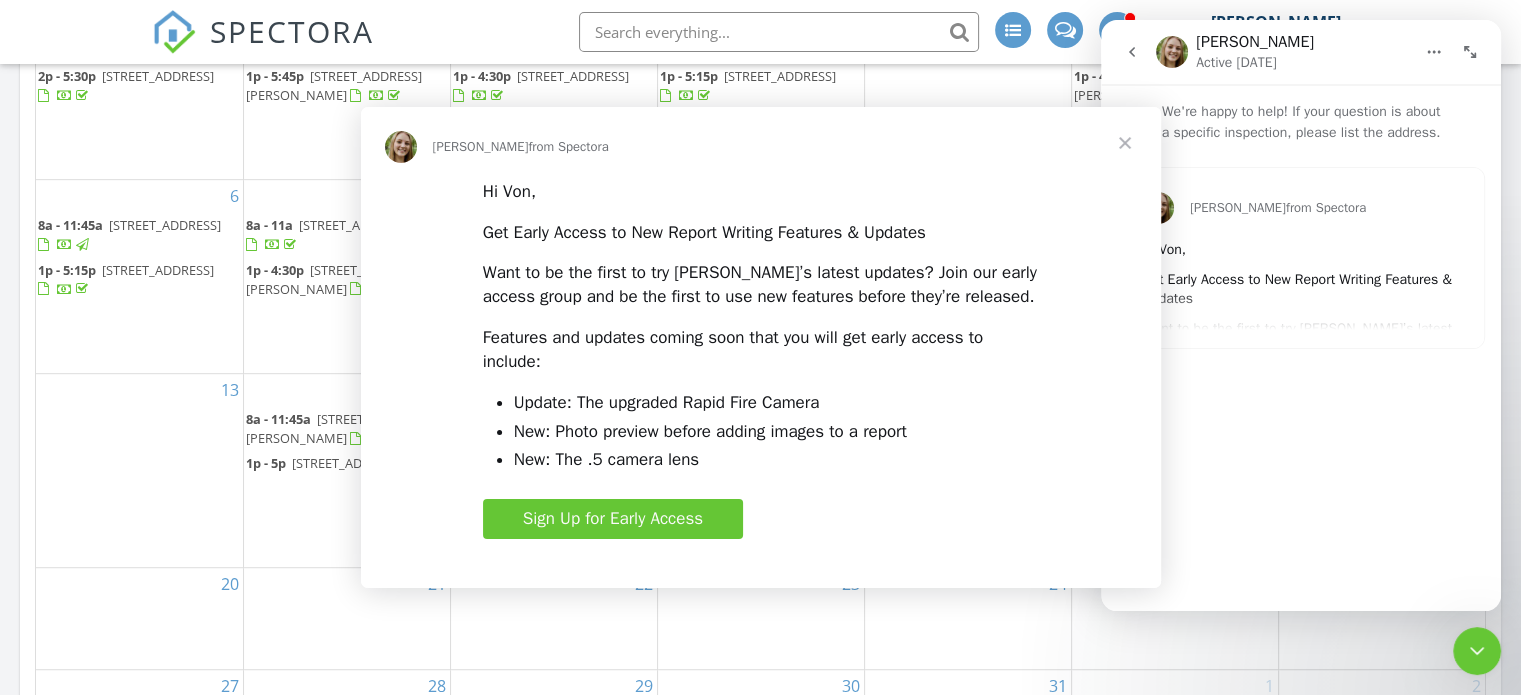 scroll, scrollTop: 0, scrollLeft: 0, axis: both 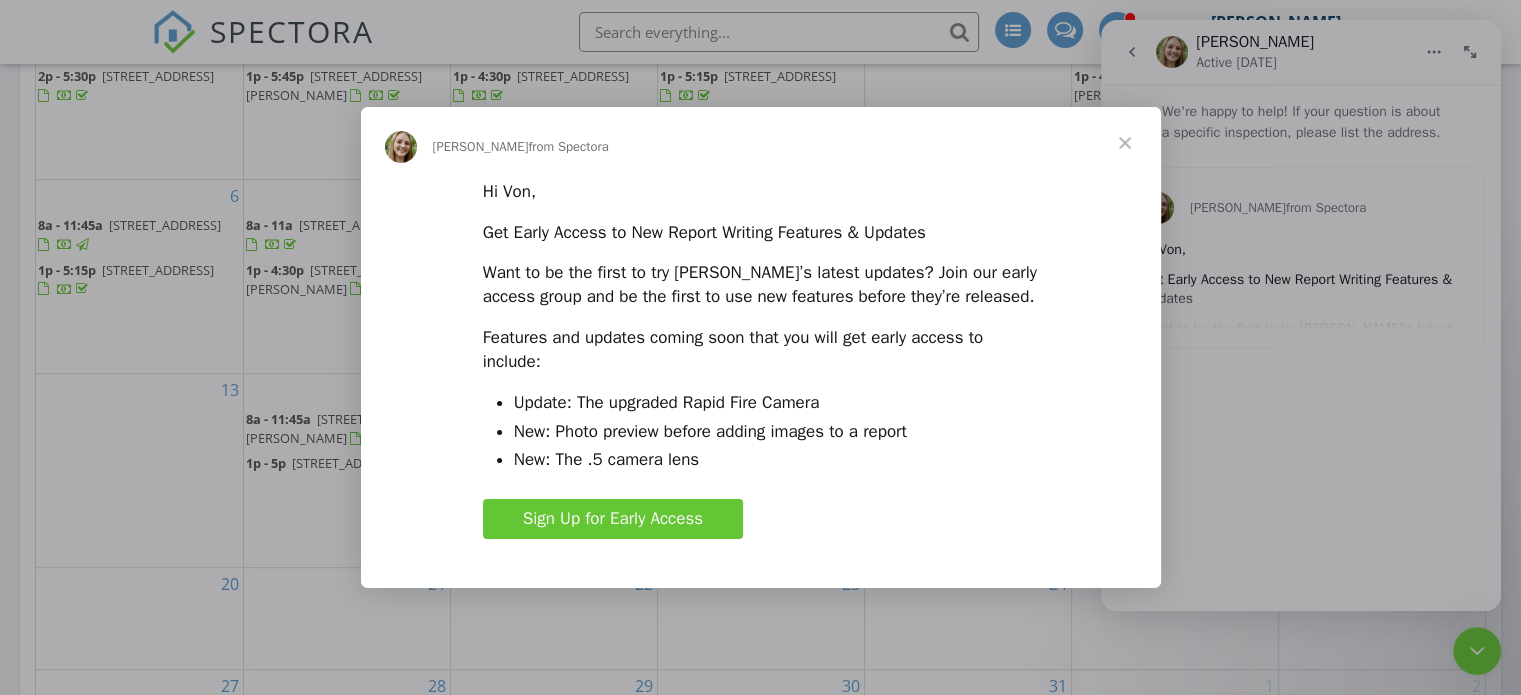 click at bounding box center [1125, 143] 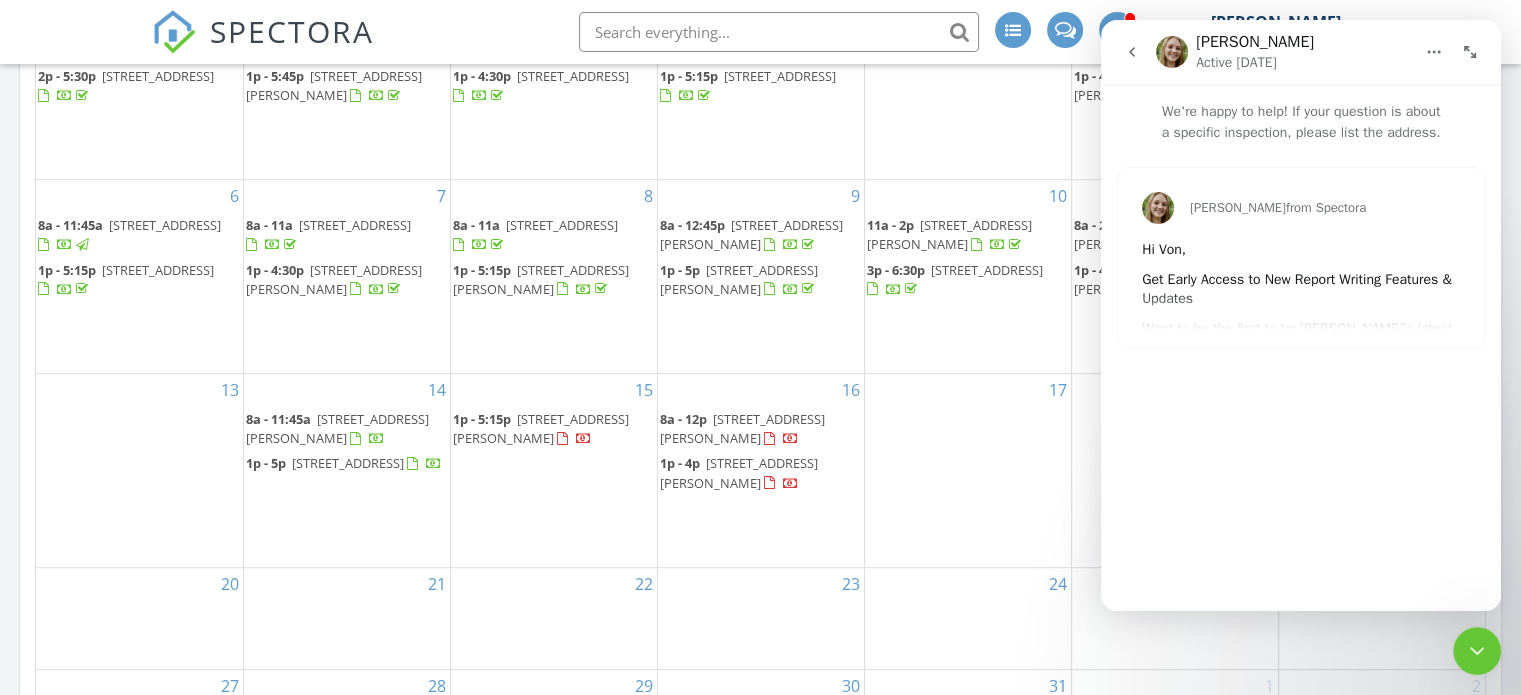 click 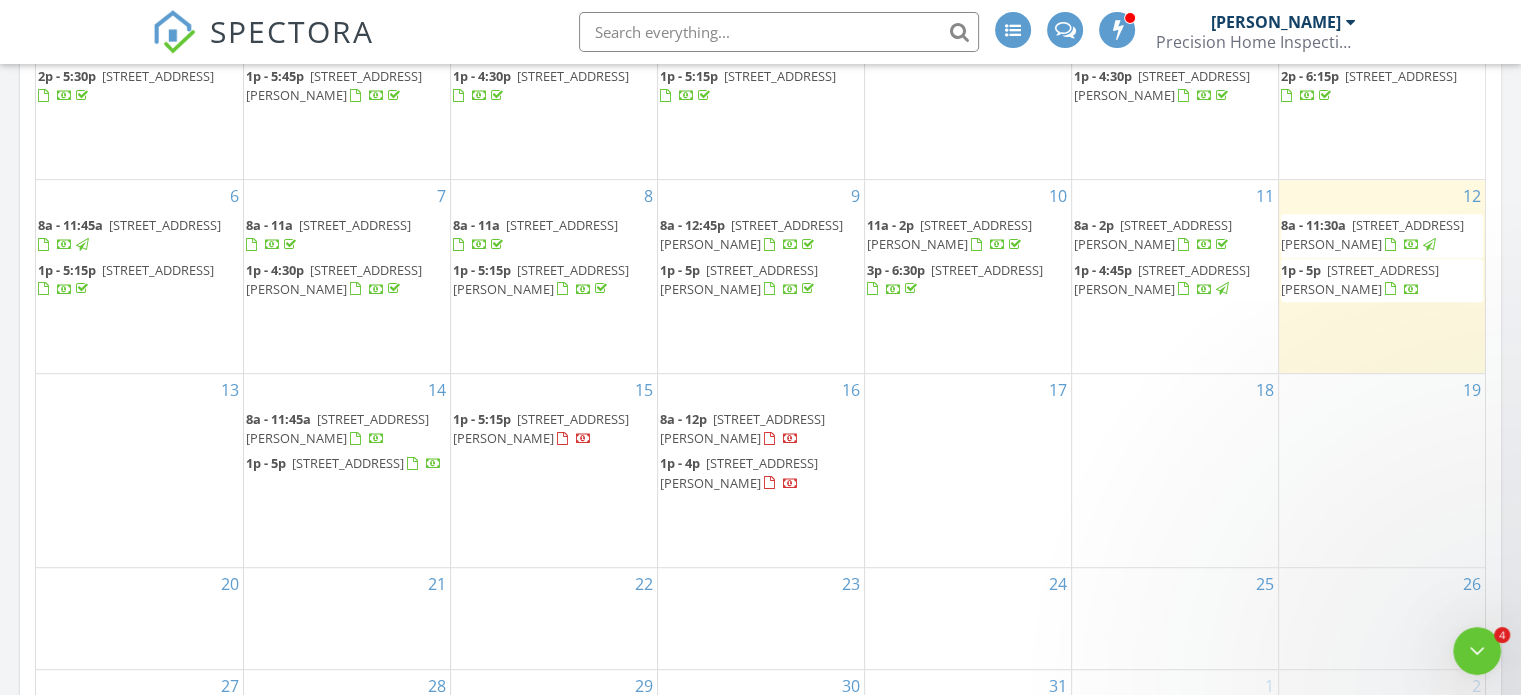 scroll, scrollTop: 0, scrollLeft: 0, axis: both 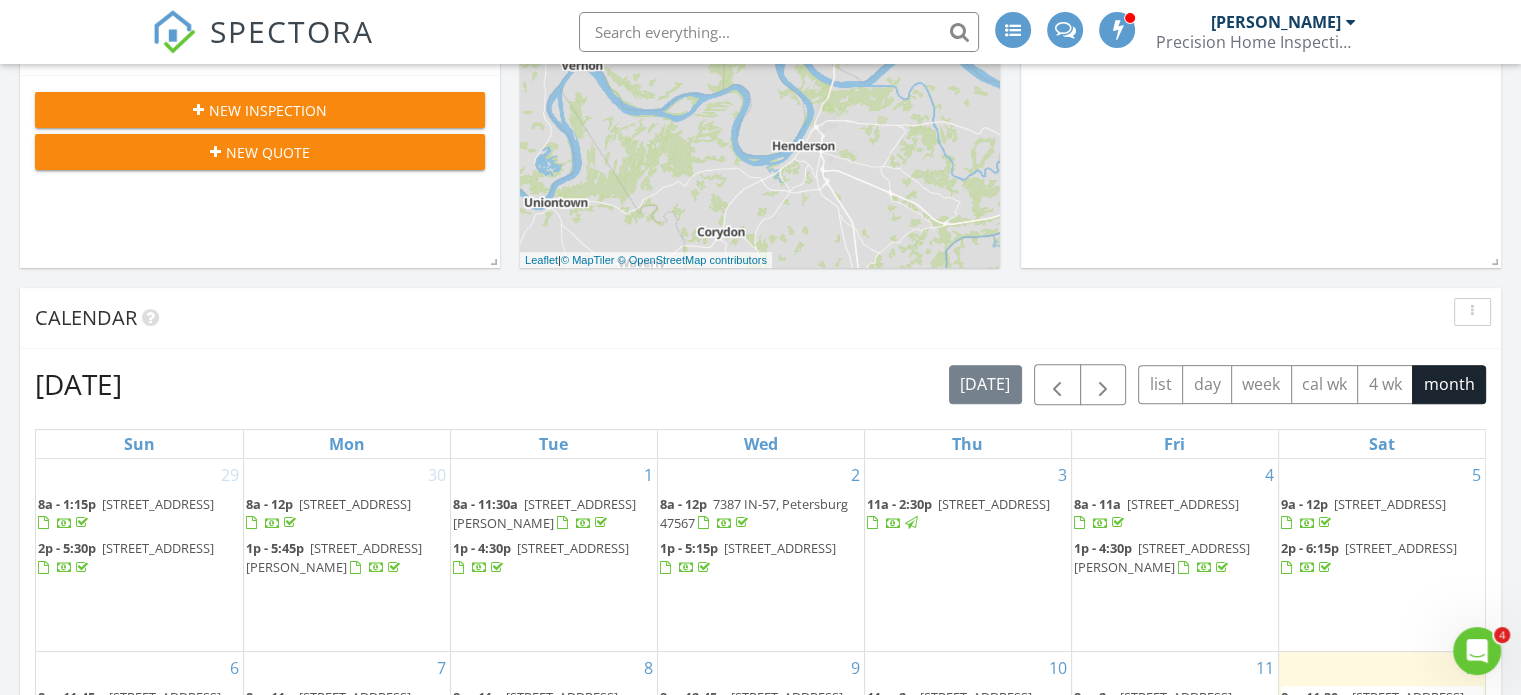 click at bounding box center [779, 32] 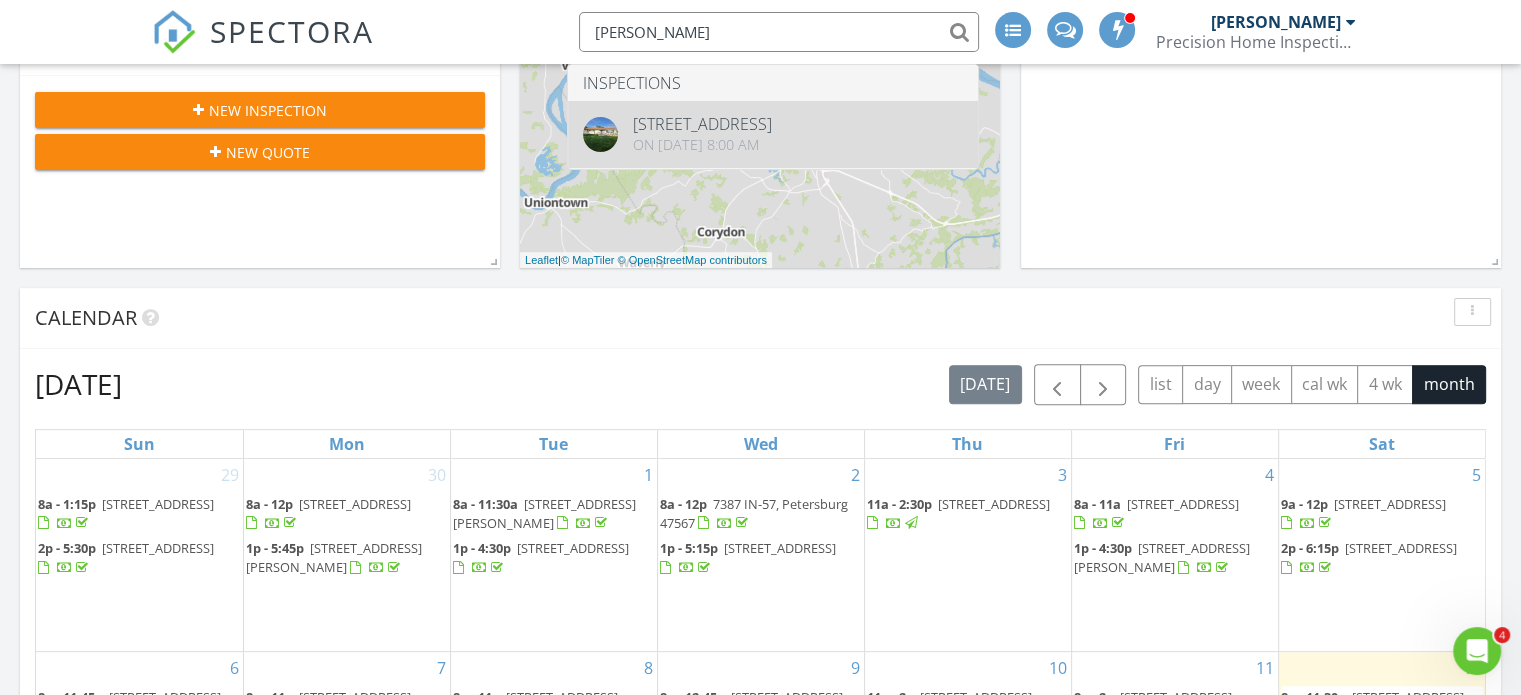 type on "adela" 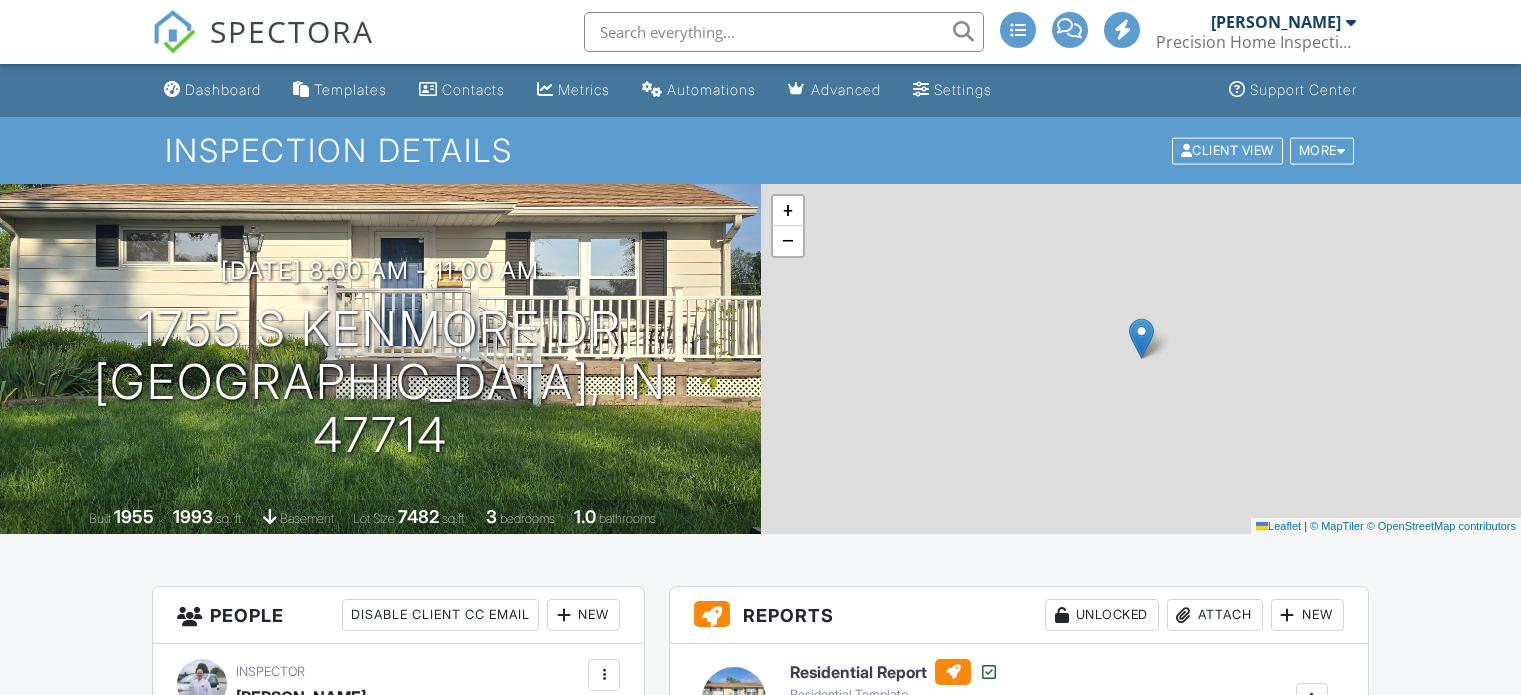 scroll, scrollTop: 0, scrollLeft: 0, axis: both 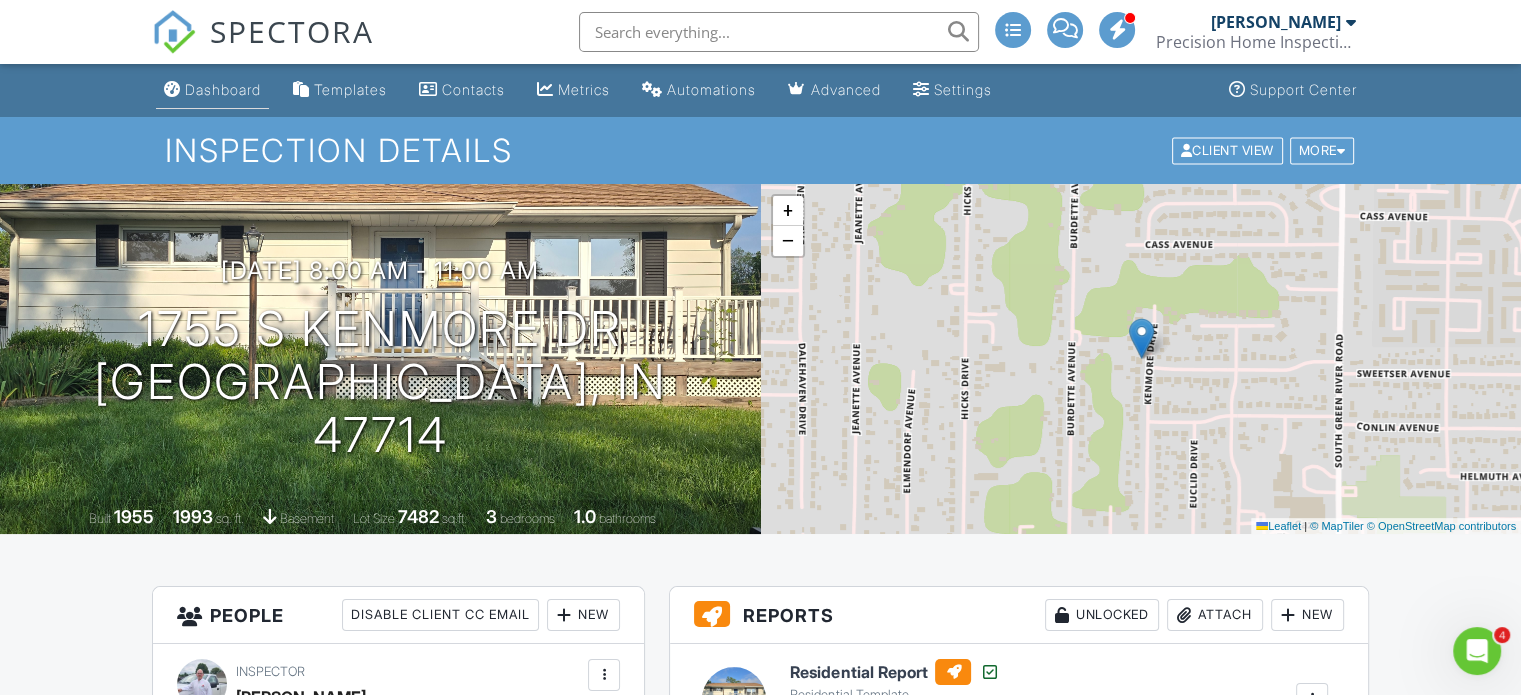 click on "Dashboard" at bounding box center (223, 89) 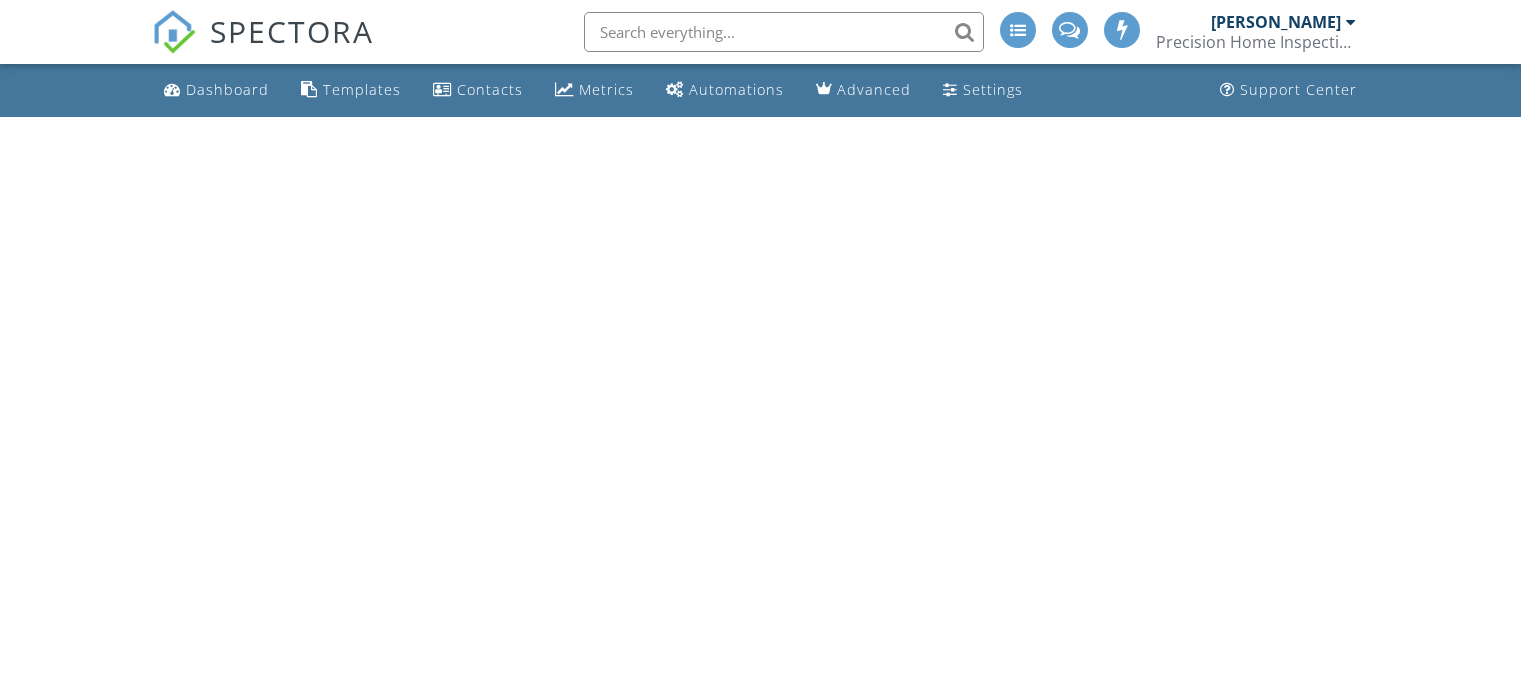 scroll, scrollTop: 0, scrollLeft: 0, axis: both 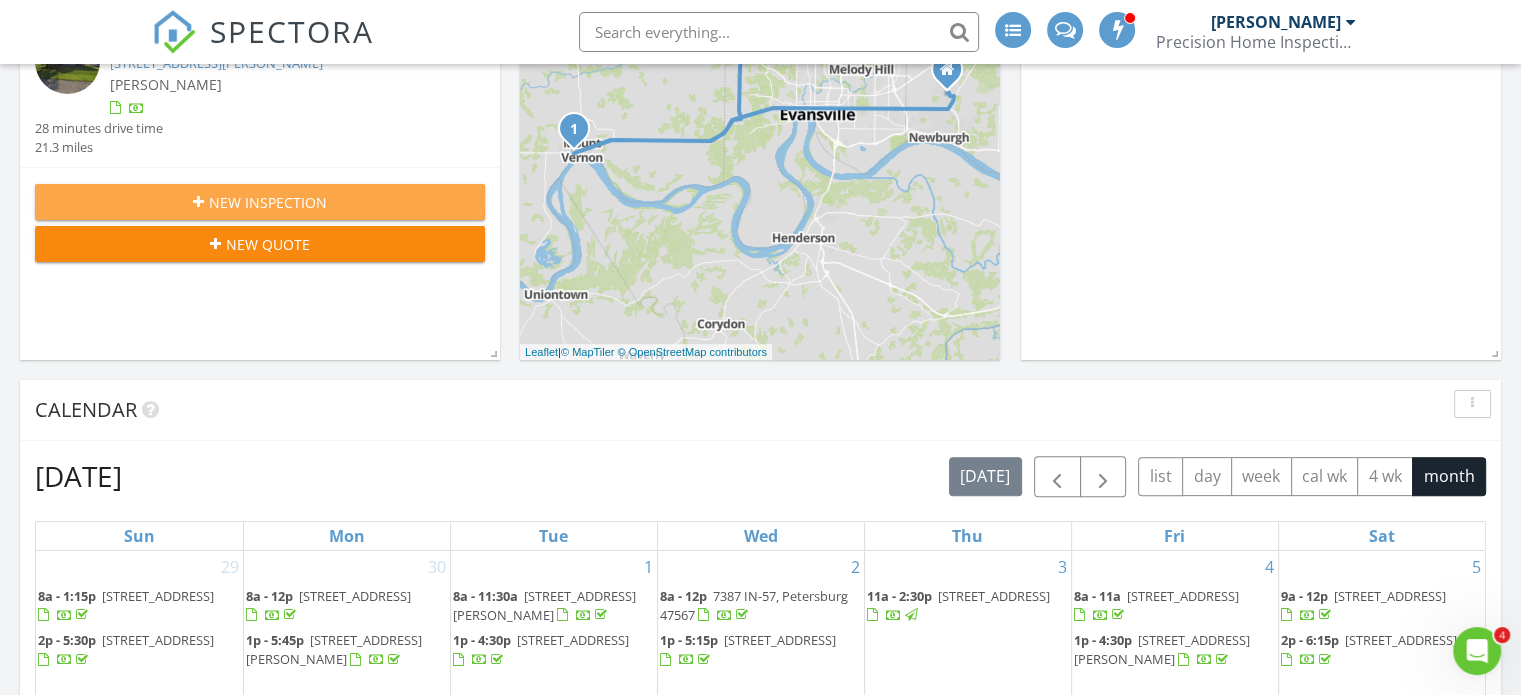 click on "New Inspection" at bounding box center [260, 202] 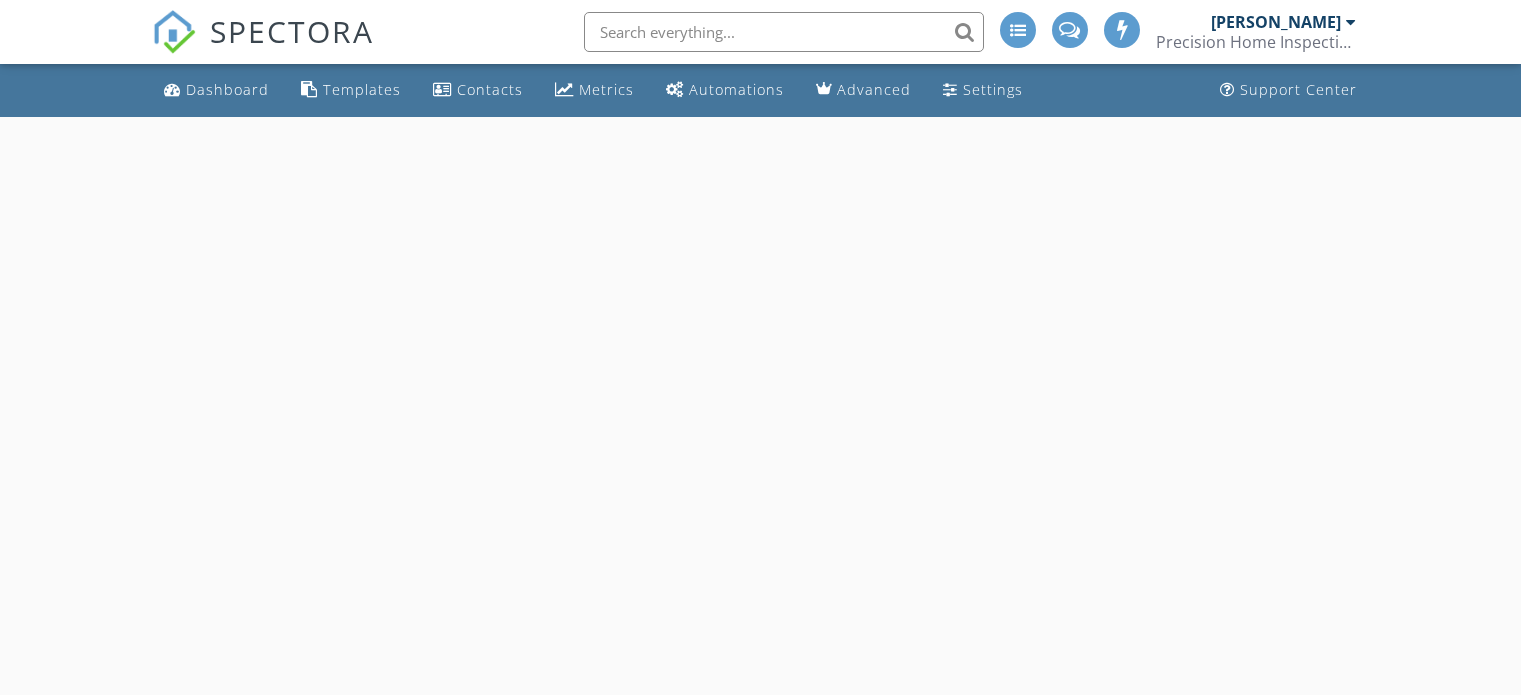 scroll, scrollTop: 0, scrollLeft: 0, axis: both 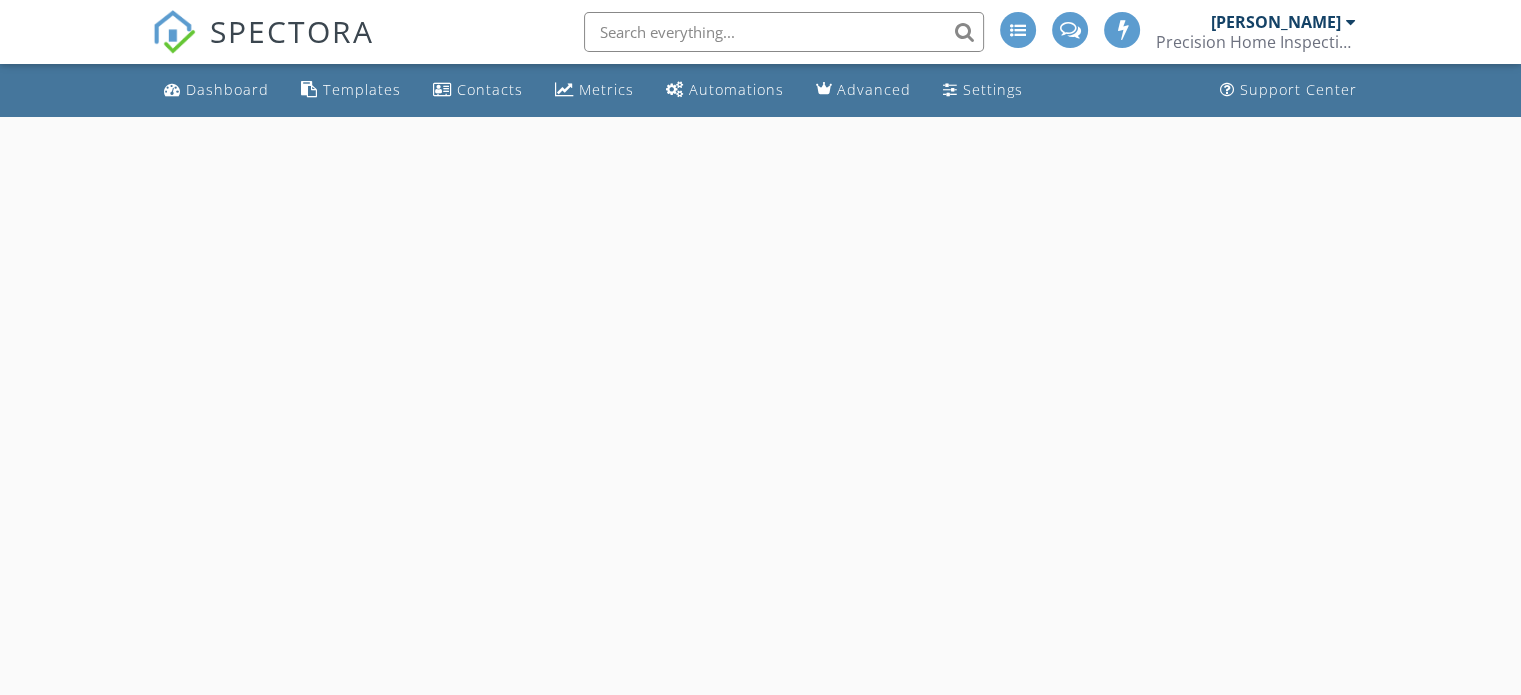 select on "6" 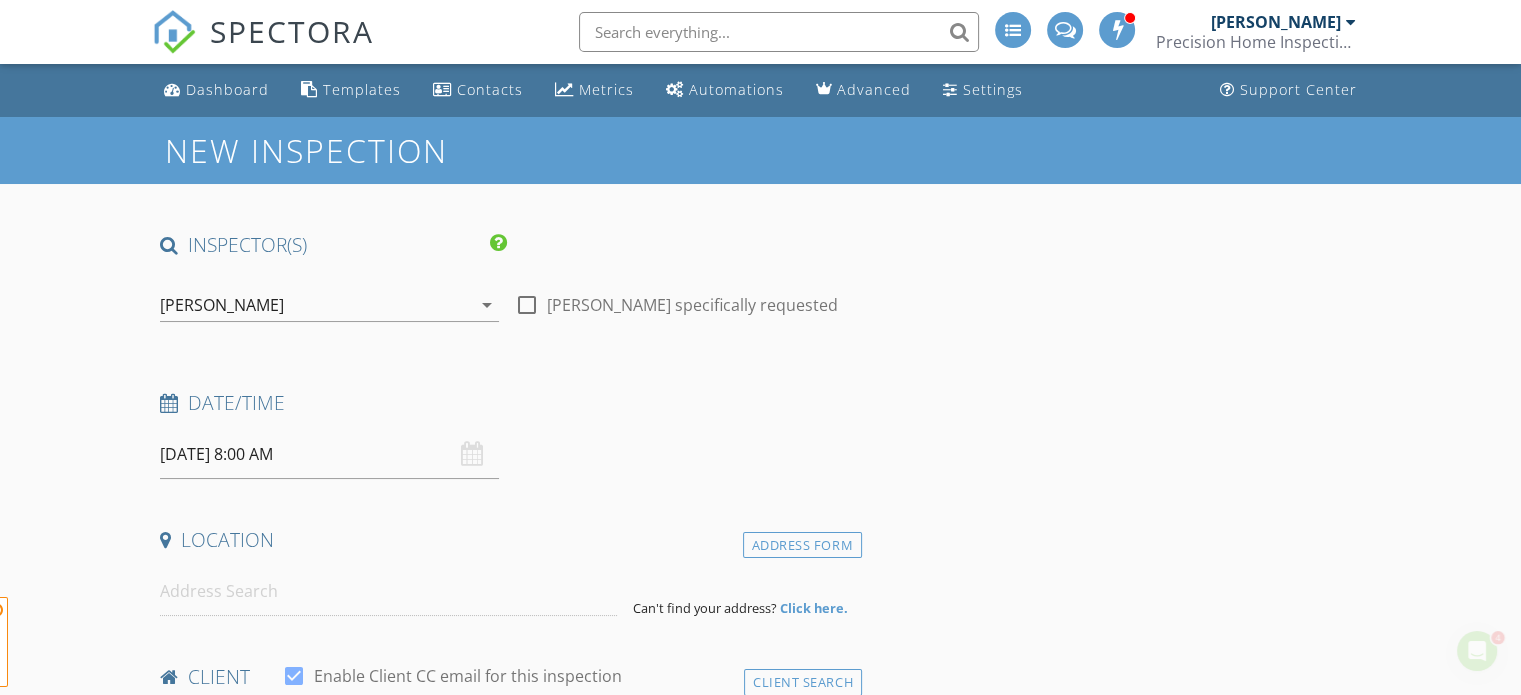 scroll, scrollTop: 0, scrollLeft: 0, axis: both 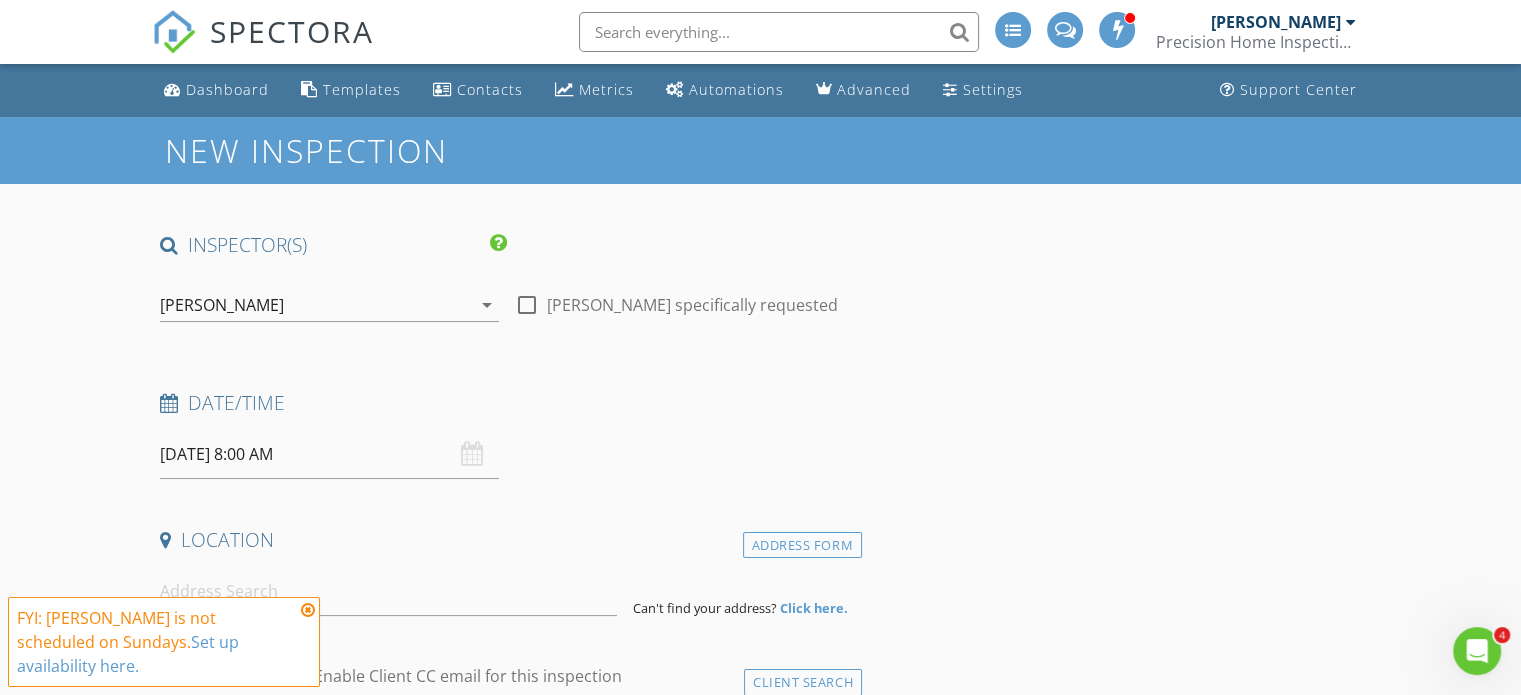 click on "[DATE] 8:00 AM" at bounding box center (329, 454) 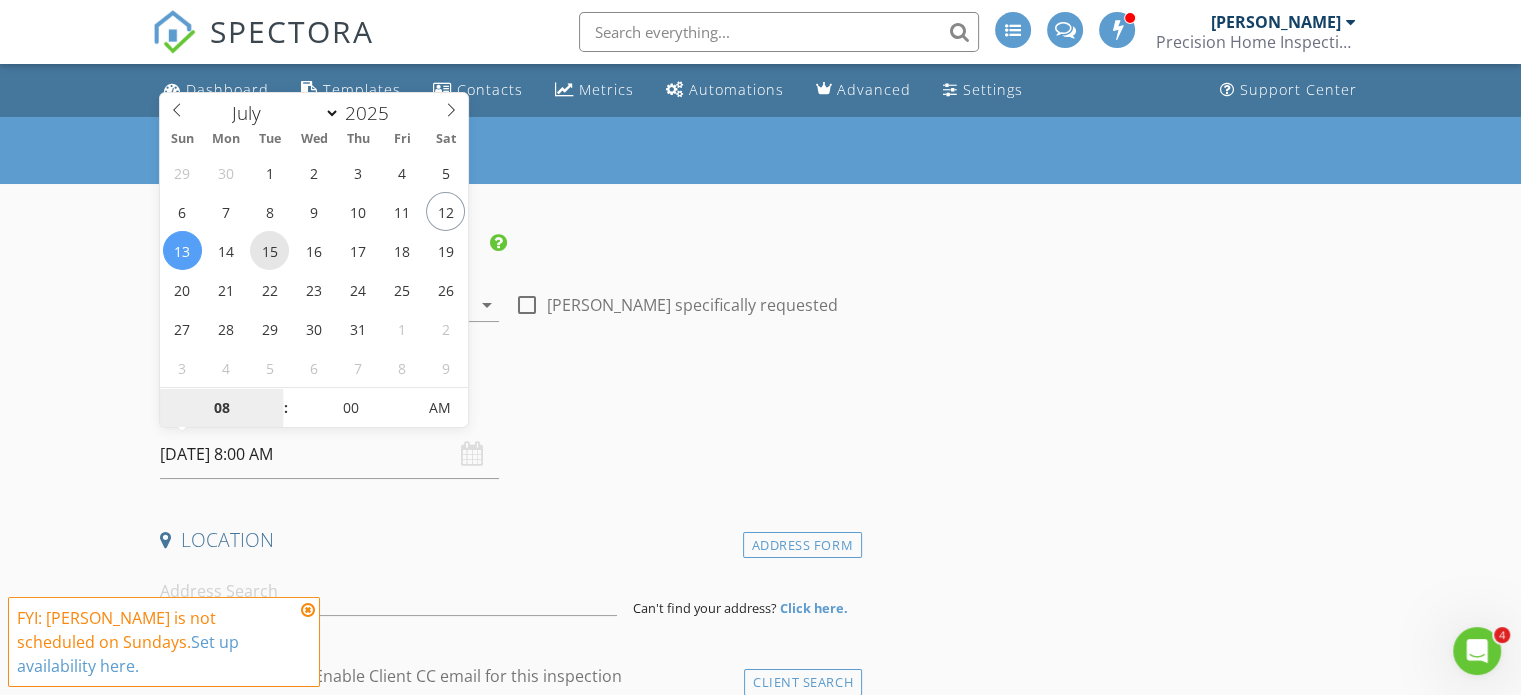type on "[DATE] 8:00 AM" 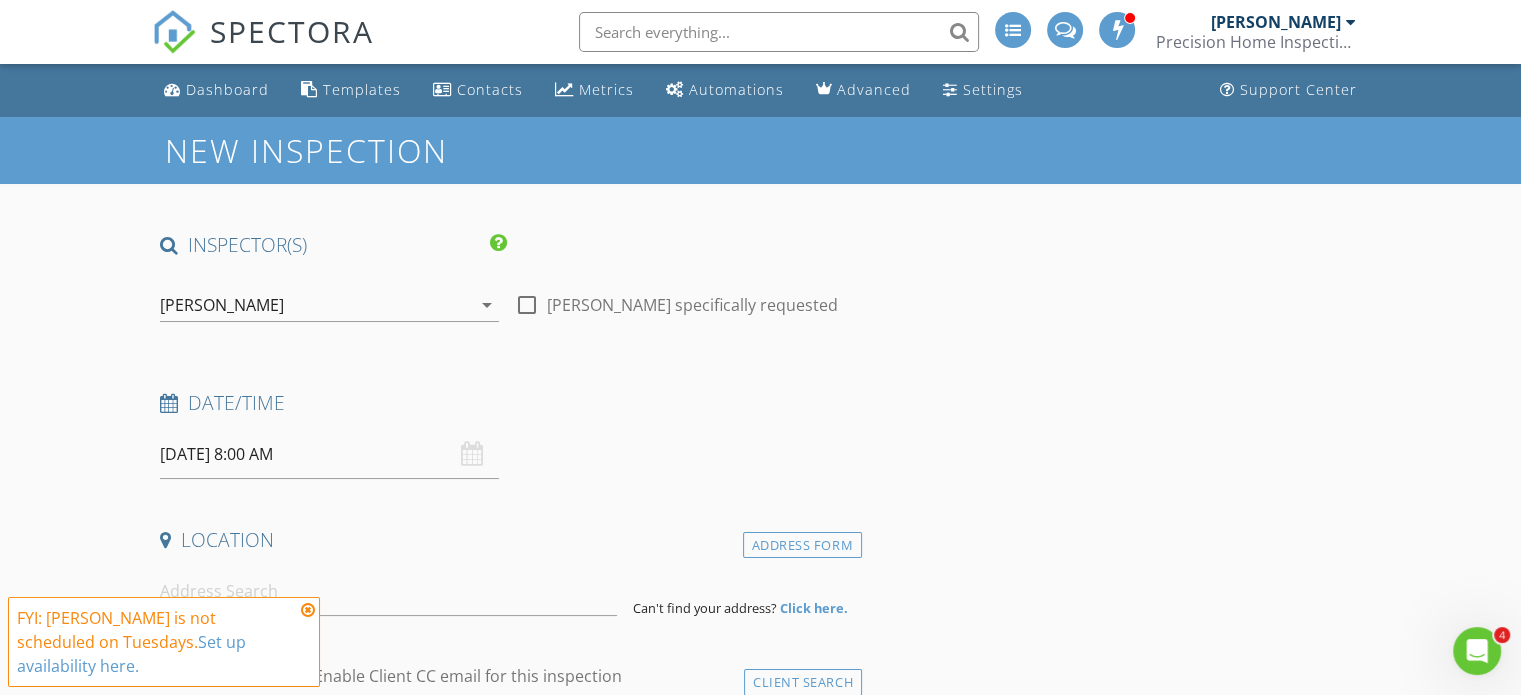 click on "INSPECTOR(S)
check_box   Von Lamey   PRIMARY   Von Lamey arrow_drop_down   check_box_outline_blank Von Lamey specifically requested
Date/Time
07/15/2025 8:00 AM
Location
Address Form       Can't find your address?   Click here.
client
check_box Enable Client CC email for this inspection   Client Search     check_box_outline_blank Client is a Company/Organization     First Name   Last Name   Email   CC Email   Phone         Tags         Notes   Private Notes
ADD ADDITIONAL client
SERVICES
check_box_outline_blank   Termite Inspection   Inspect for termites, carpenter ants, and other organisms check_box_outline_blank   Residential Inspection   Visual Inspection of Home Systems and Components check_box_outline_blank   Air Quality Test & Mold Inspection   check_box_outline_blank" at bounding box center (507, 1746) 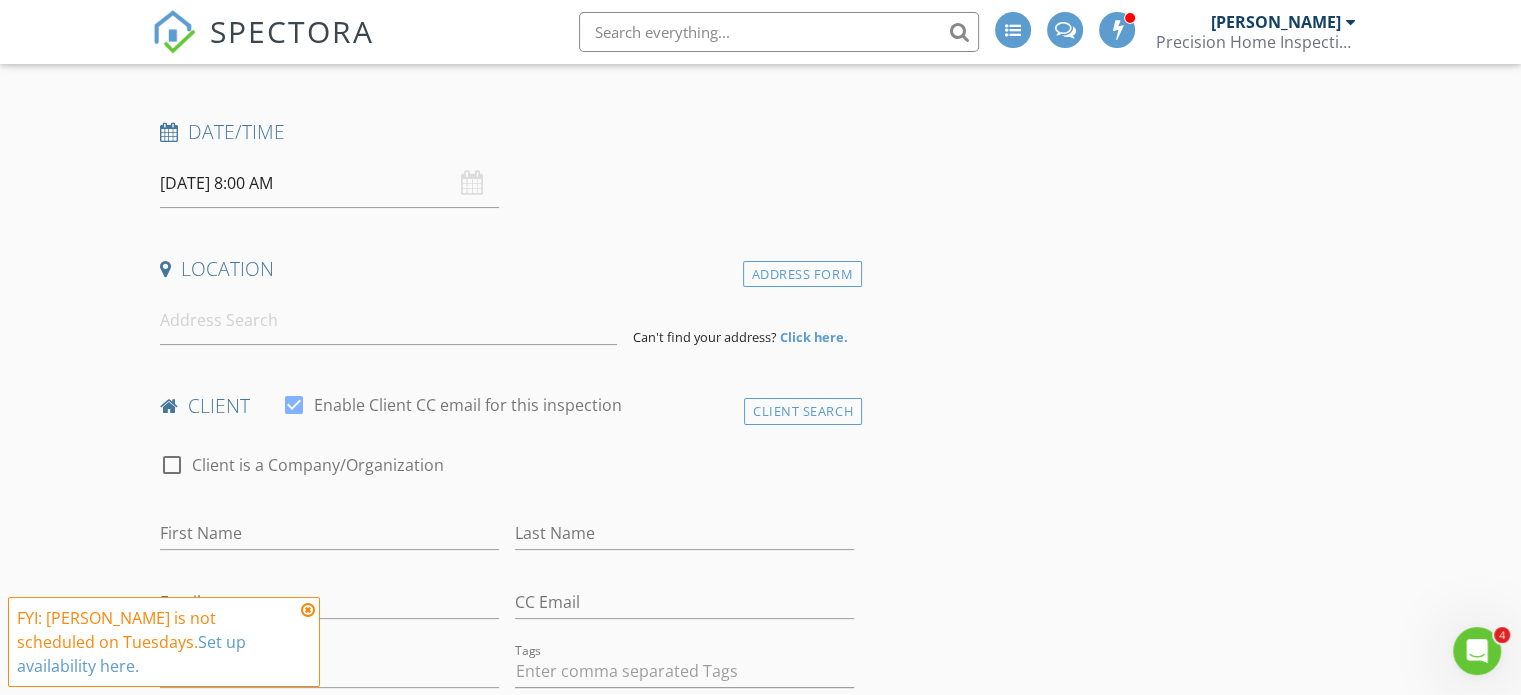 scroll, scrollTop: 272, scrollLeft: 0, axis: vertical 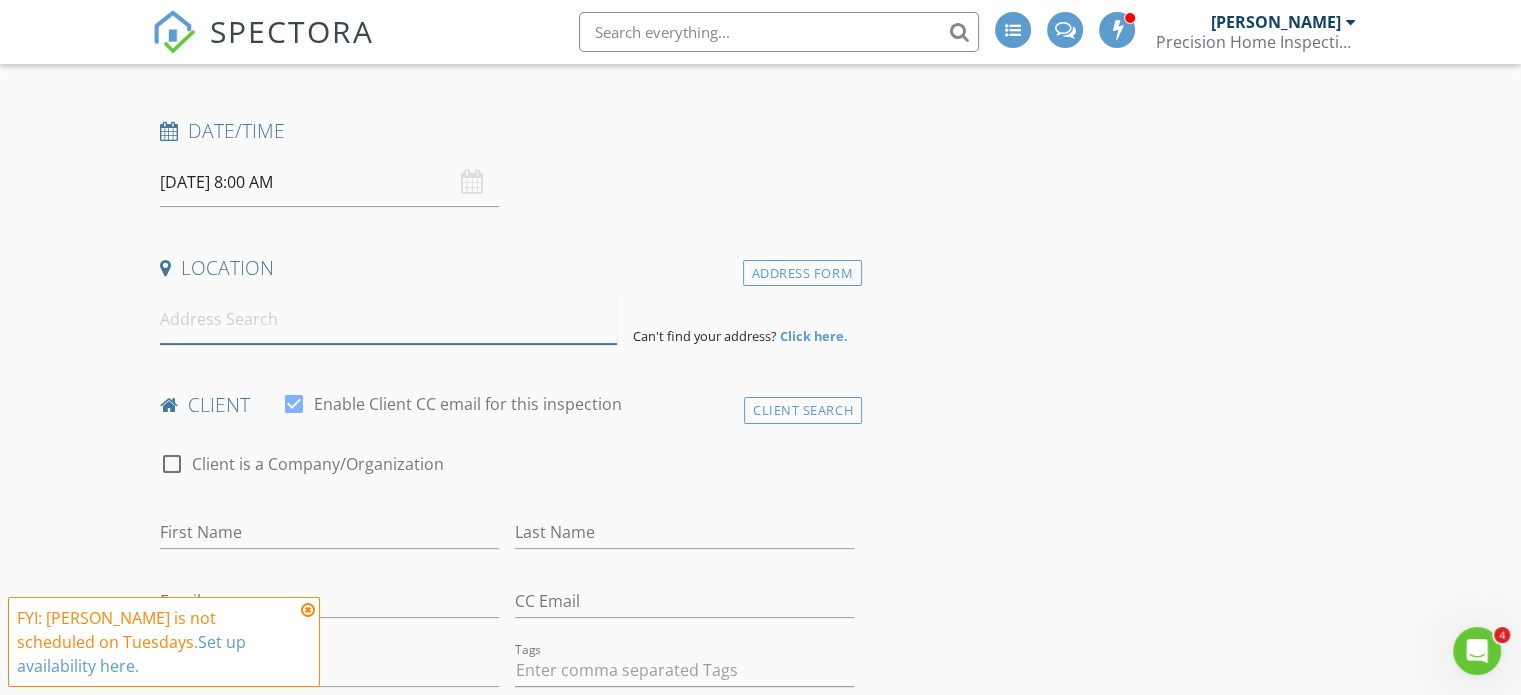 click at bounding box center [388, 319] 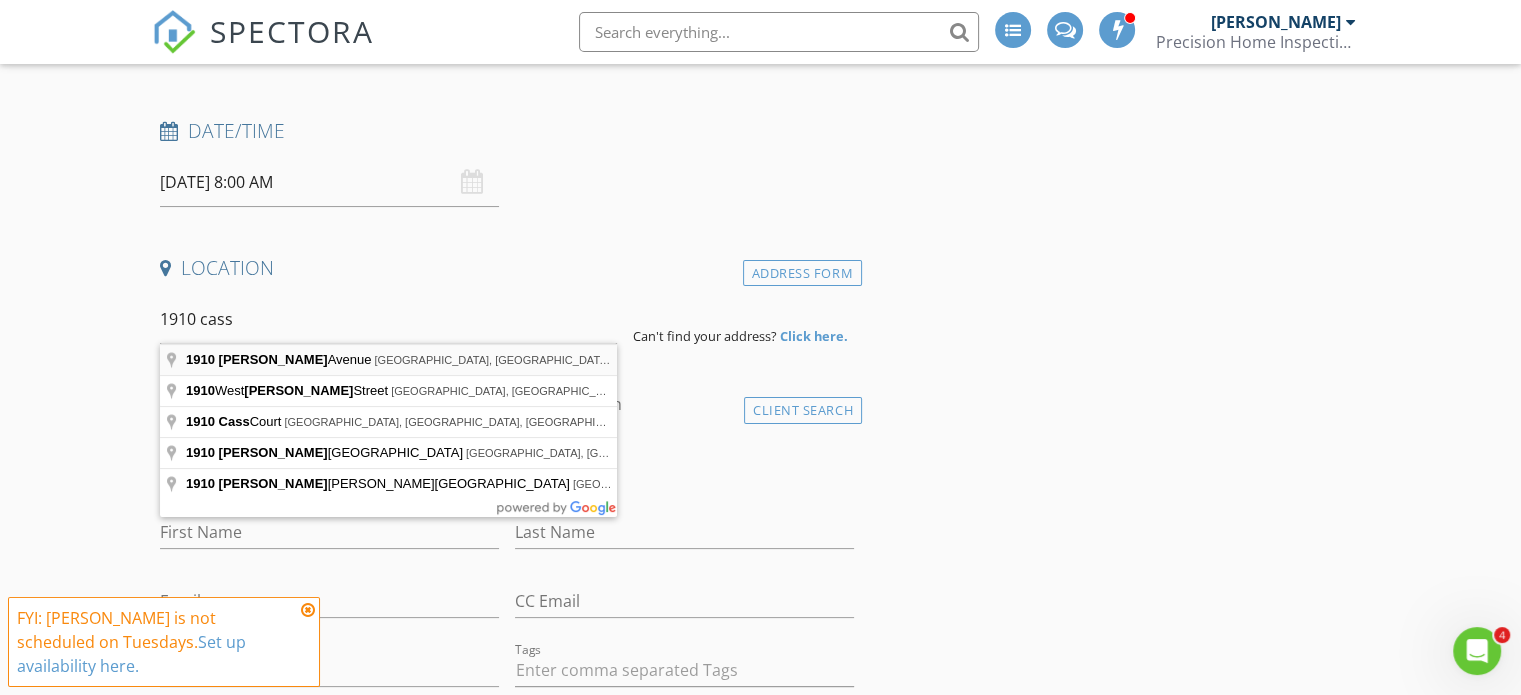 type on "1910 Cass Avenue, Evansville, IN, USA" 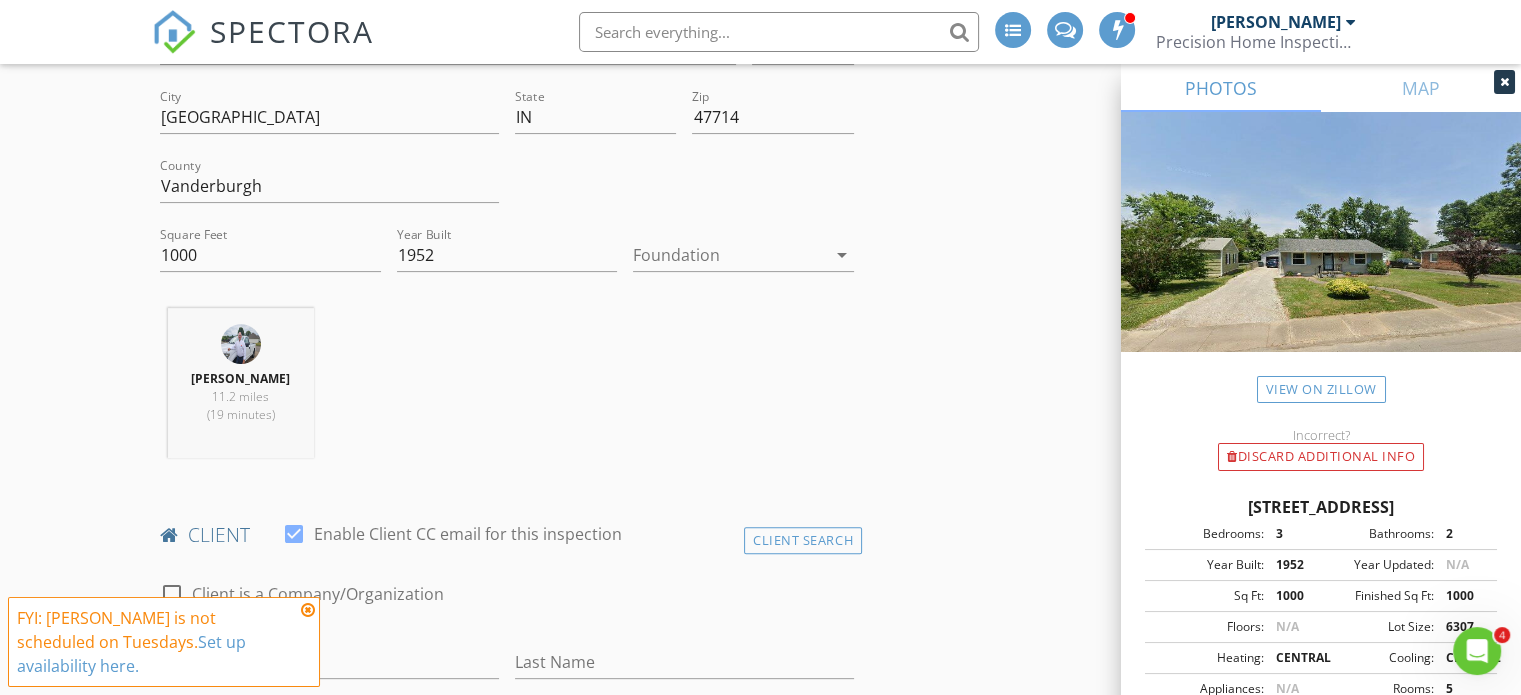 scroll, scrollTop: 552, scrollLeft: 0, axis: vertical 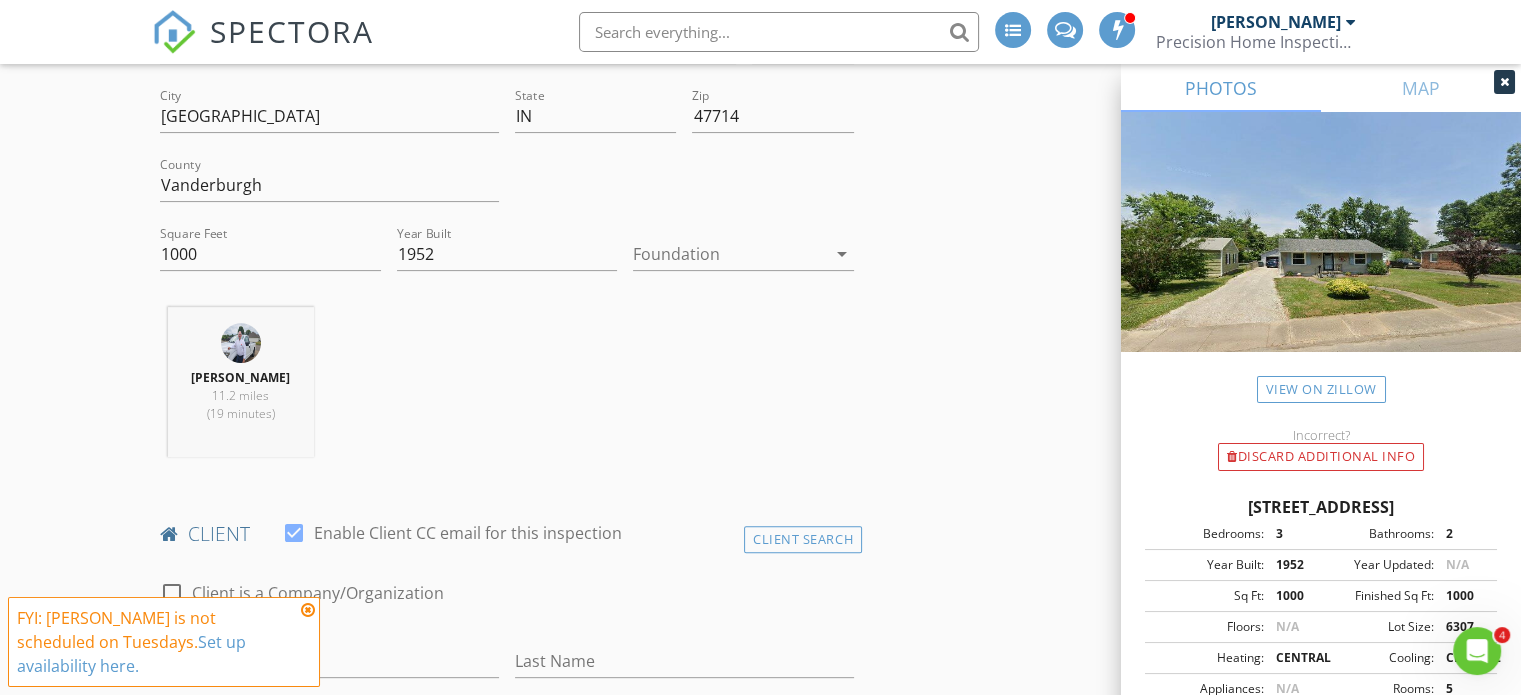 click at bounding box center (729, 254) 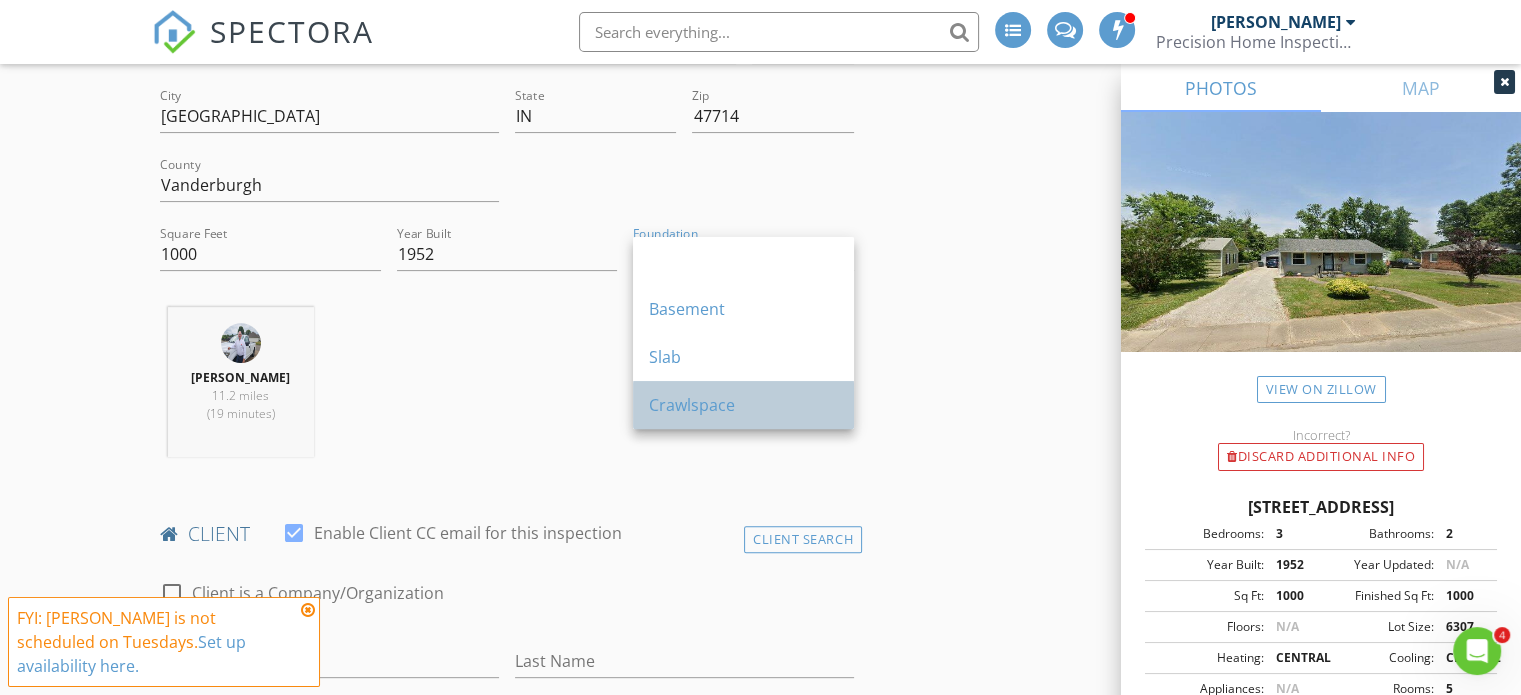 click on "Crawlspace" at bounding box center [743, 405] 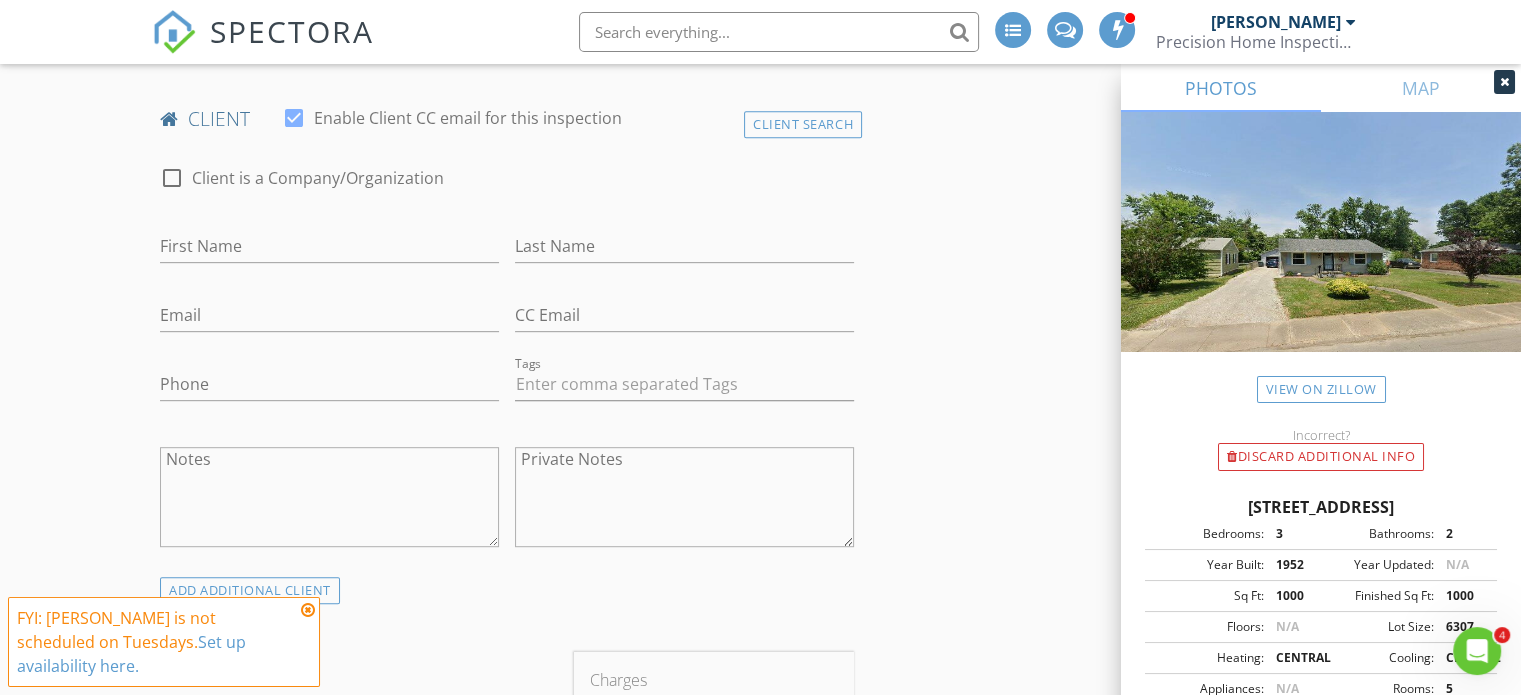 scroll, scrollTop: 952, scrollLeft: 0, axis: vertical 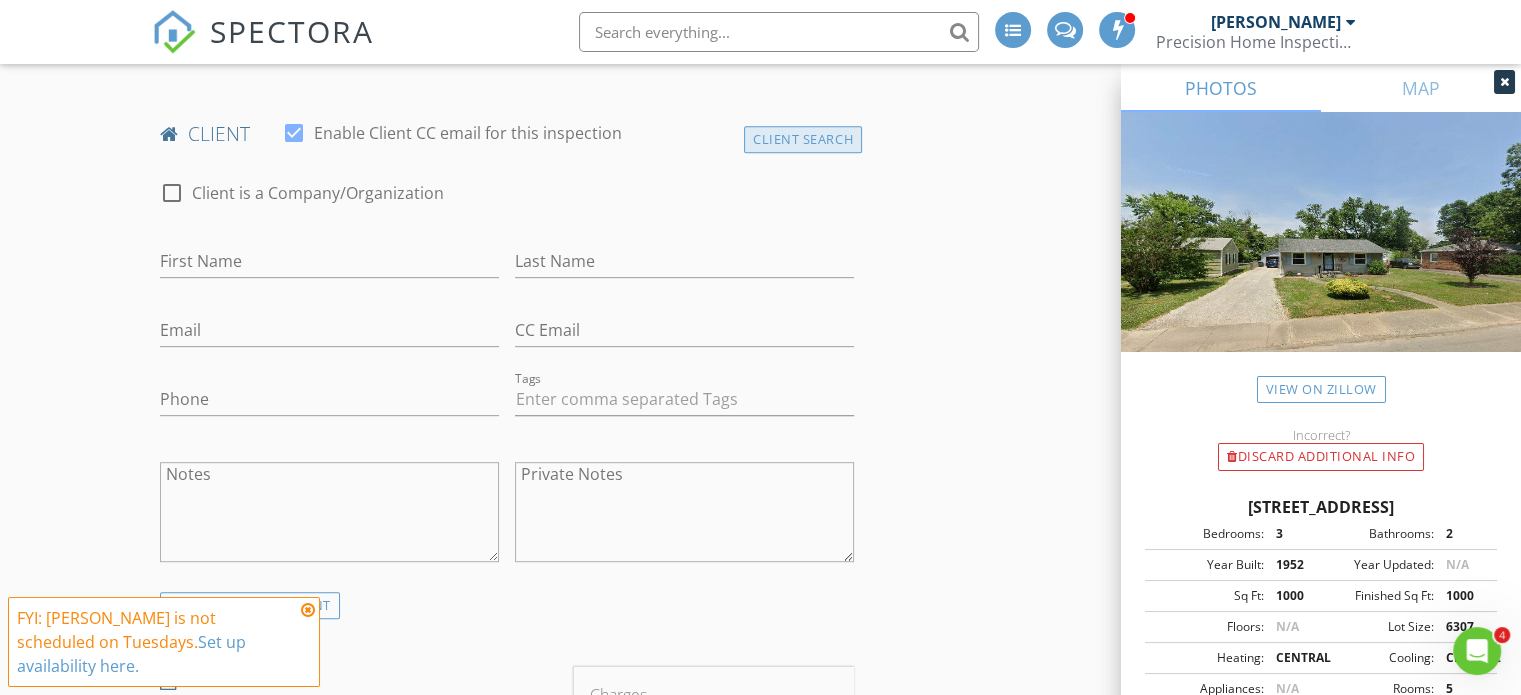click on "Client Search" at bounding box center (803, 139) 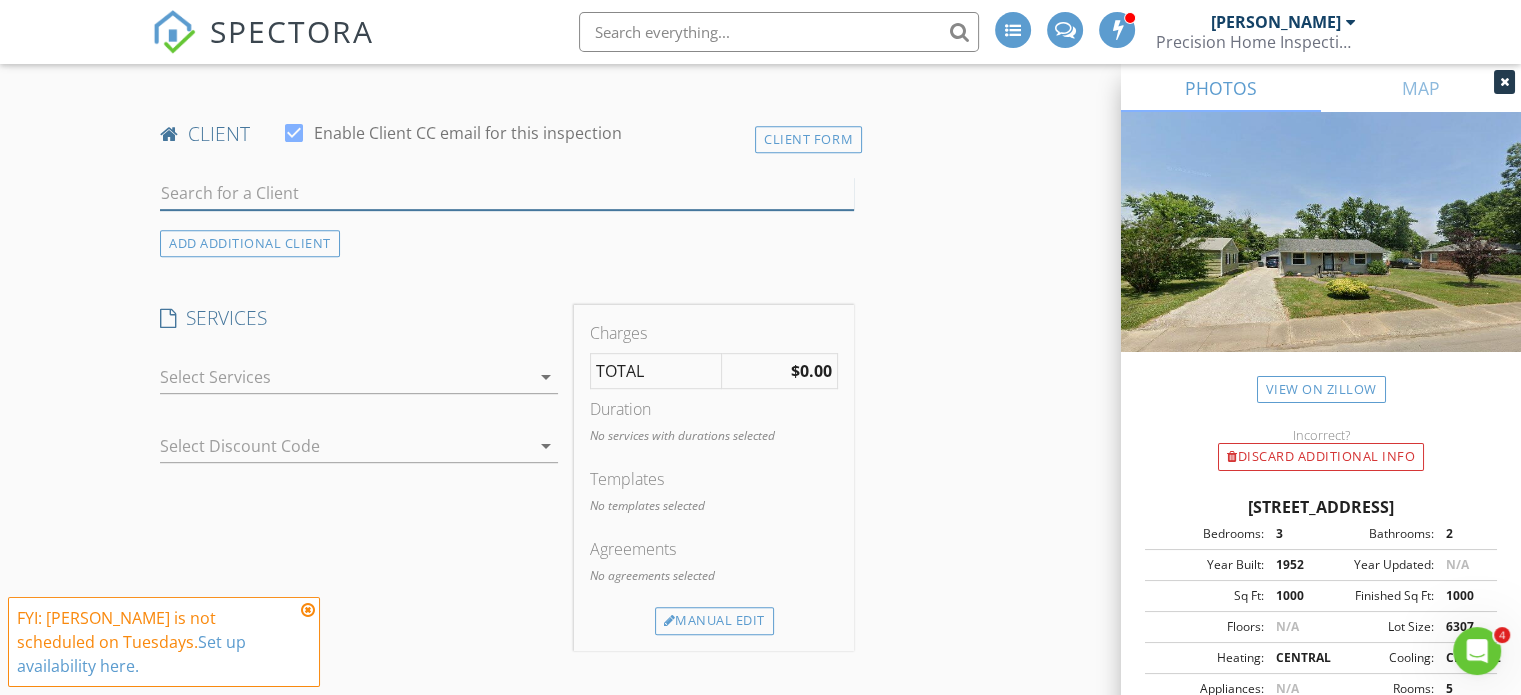 click at bounding box center [507, 193] 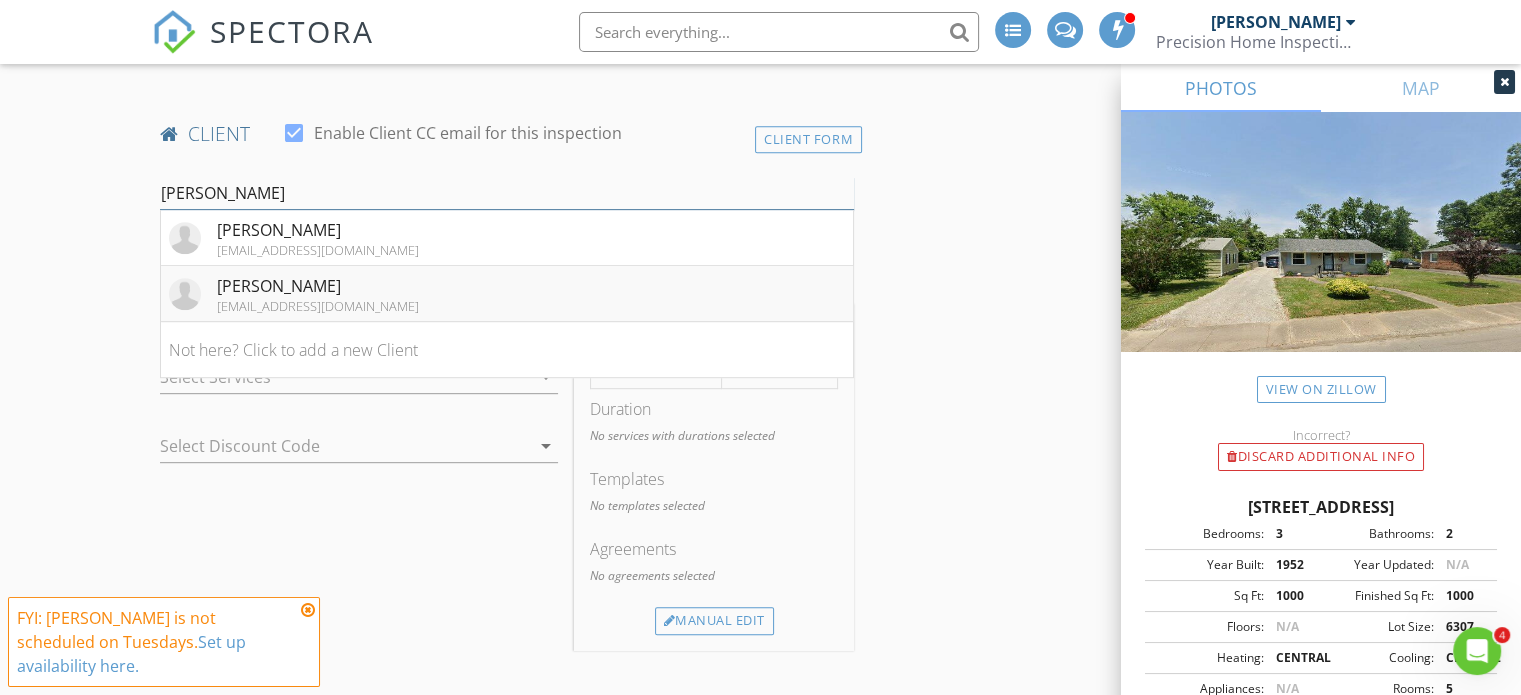 type on "adela" 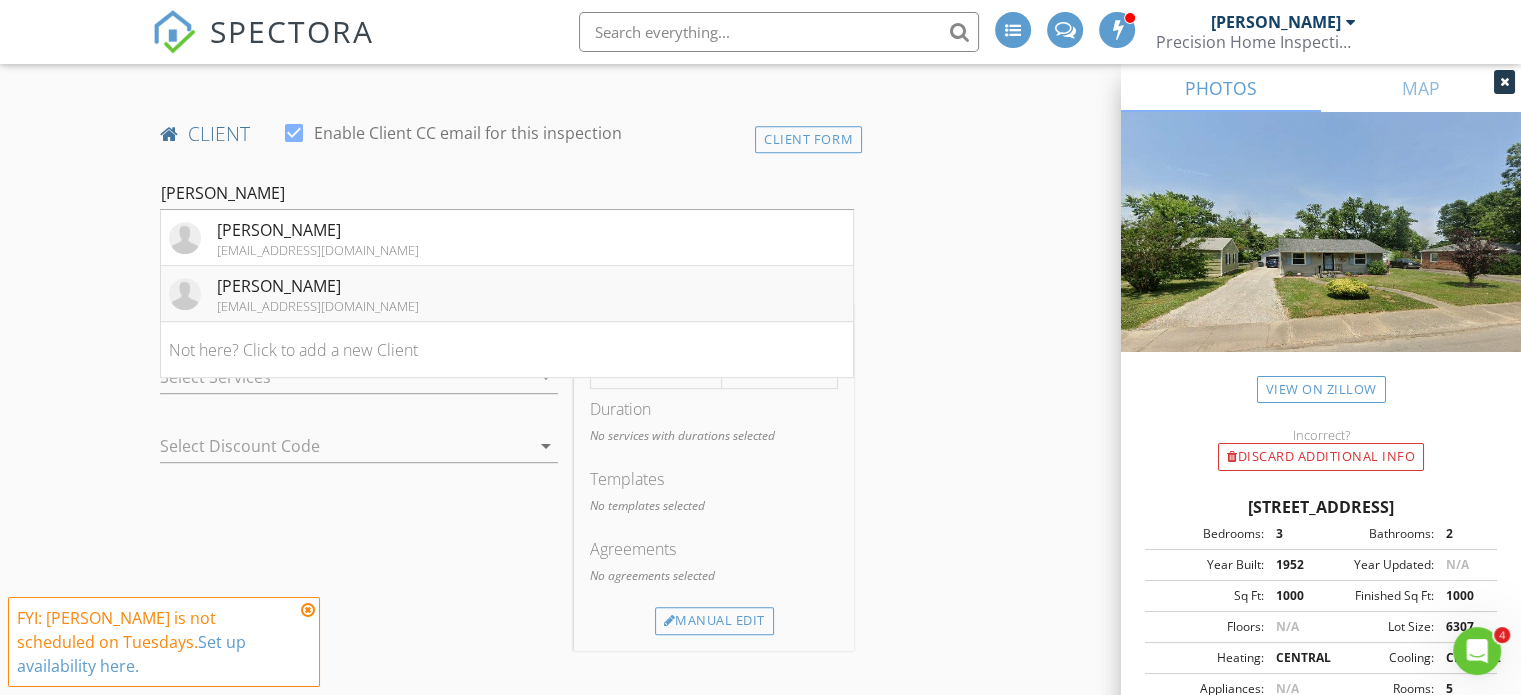 click on "Adela Flores" at bounding box center (318, 286) 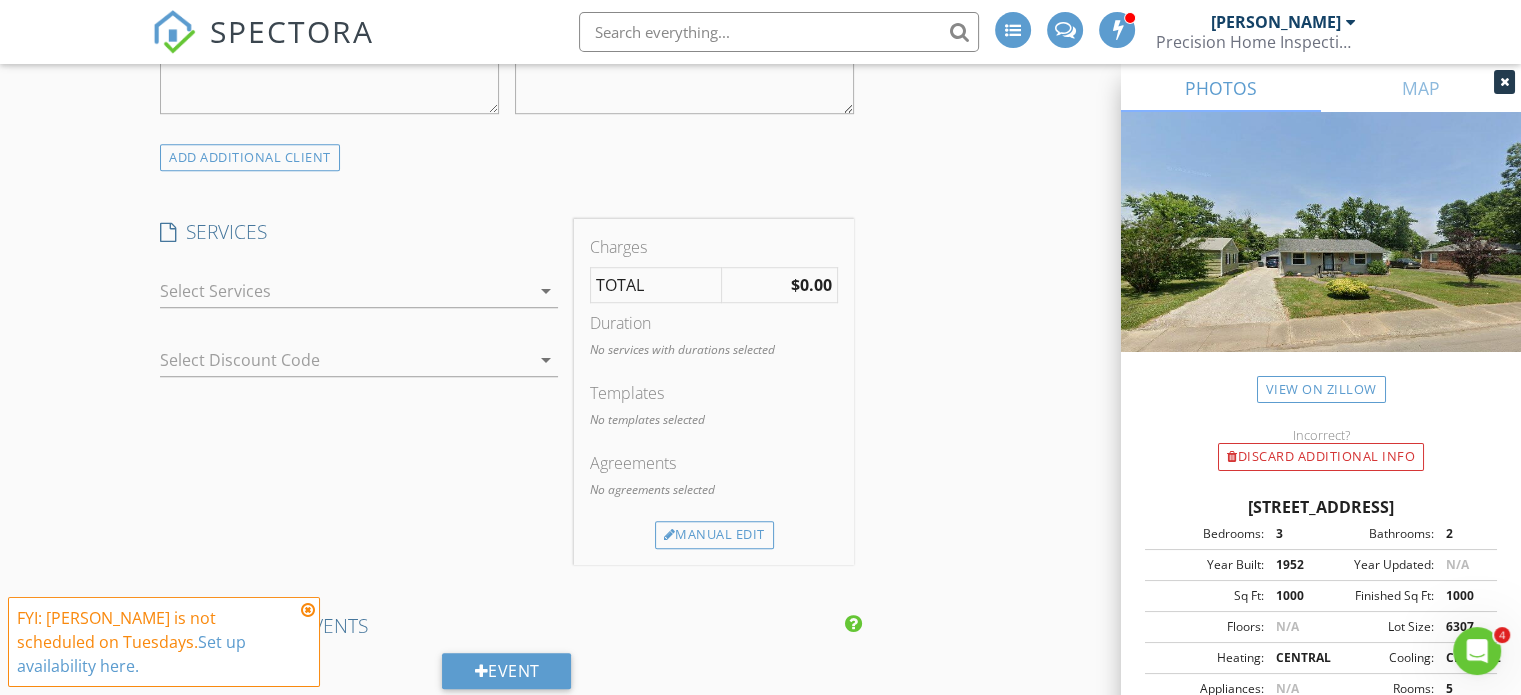 scroll, scrollTop: 1402, scrollLeft: 0, axis: vertical 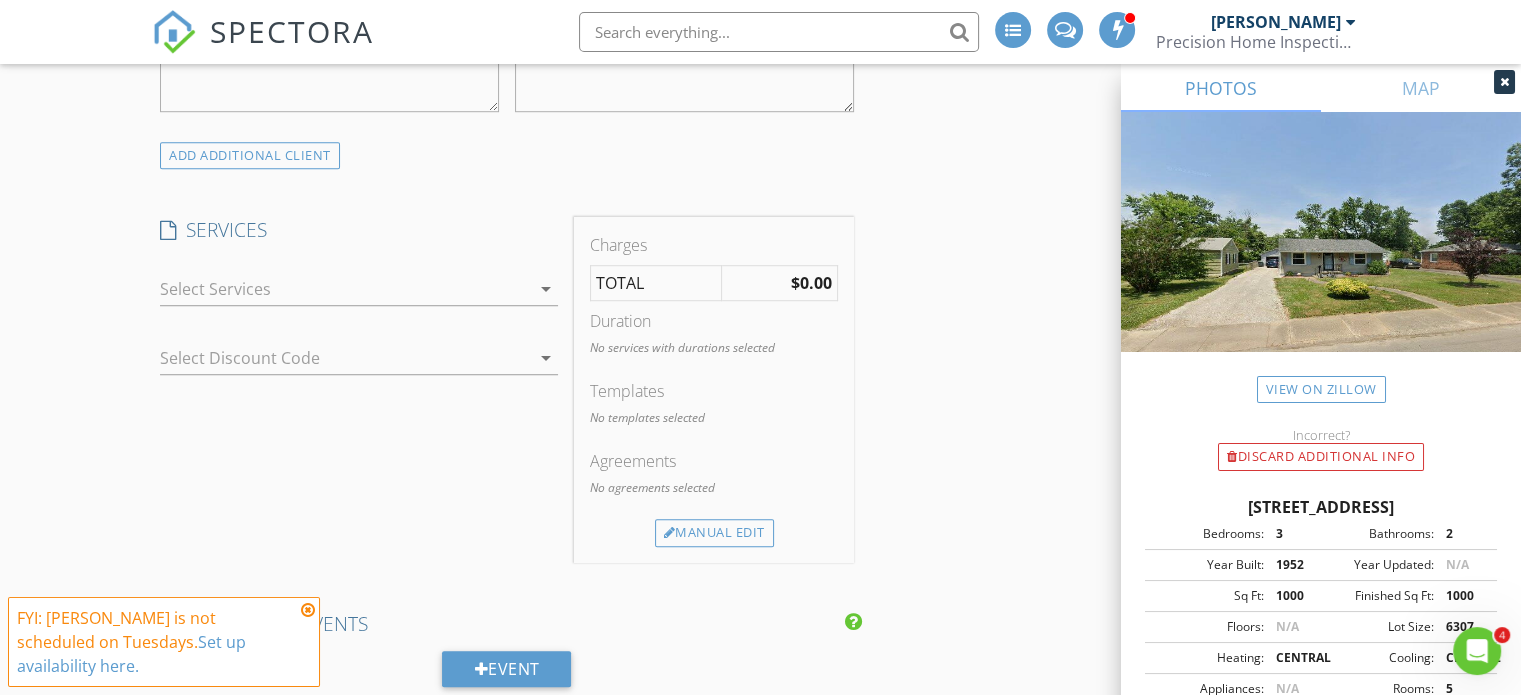 click at bounding box center [345, 289] 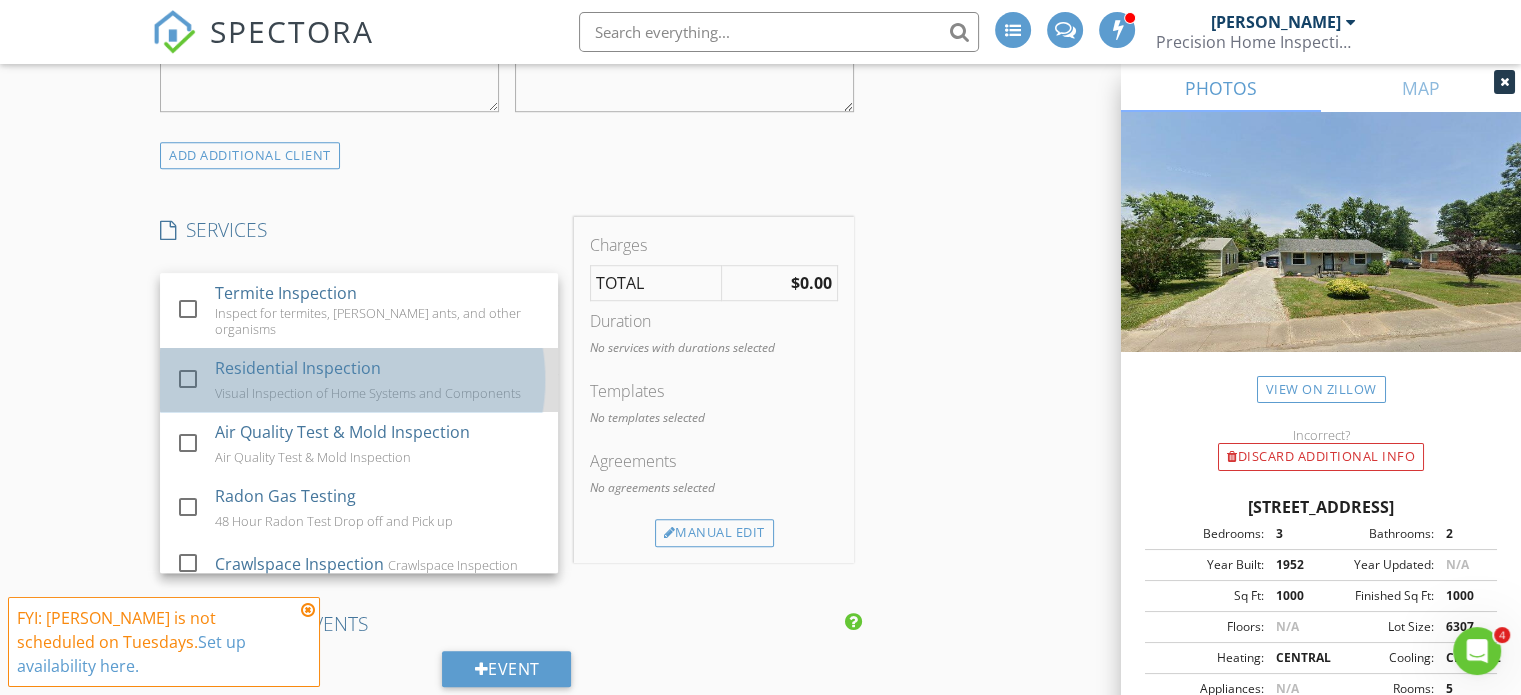 click on "Residential Inspection" at bounding box center [298, 368] 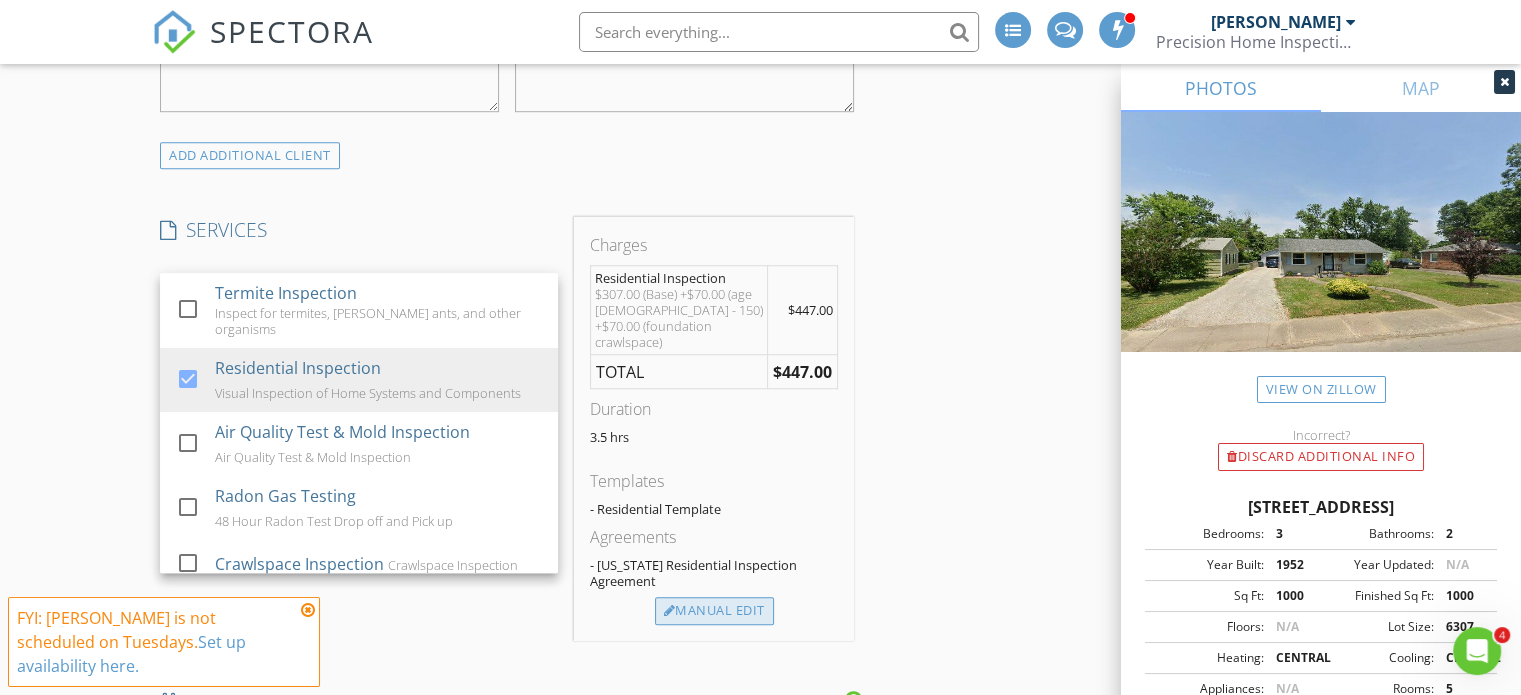 click on "Manual Edit" at bounding box center (714, 611) 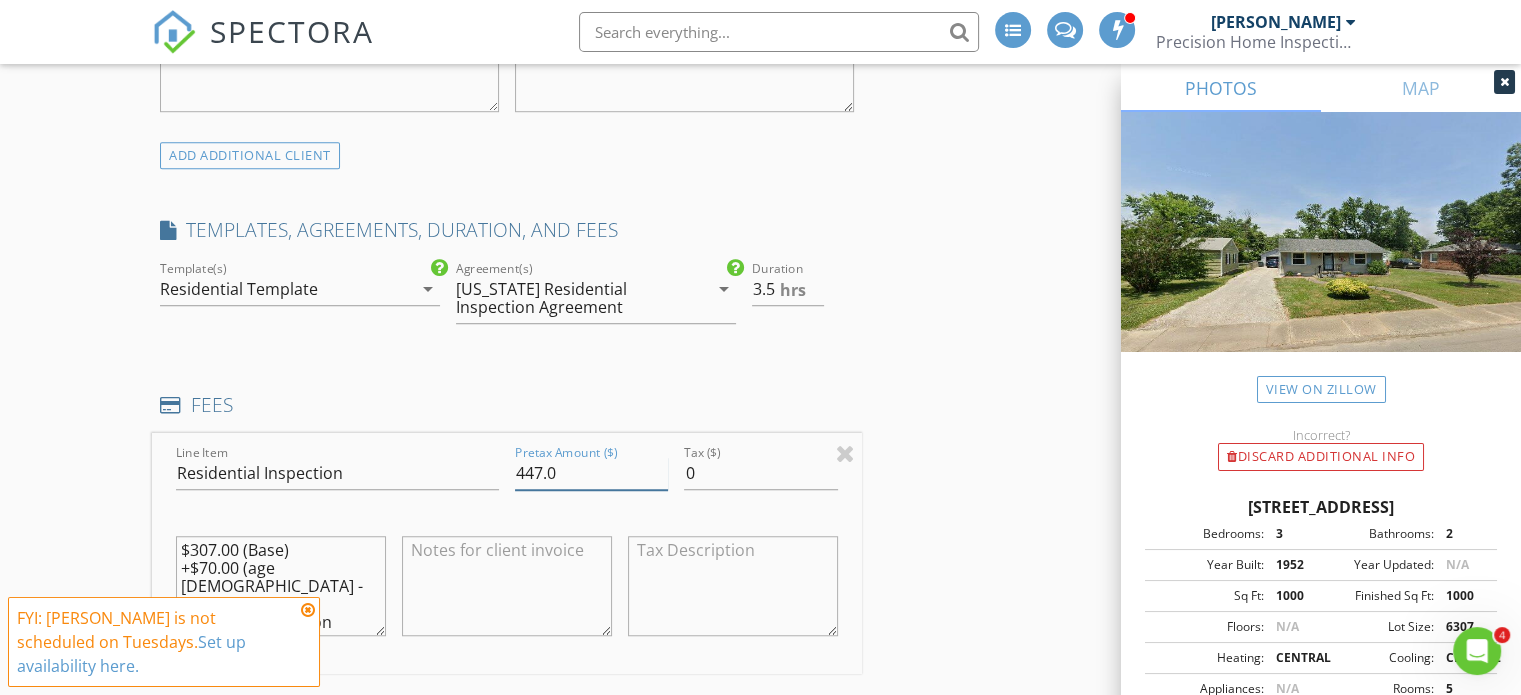 click on "447.0" at bounding box center [591, 473] 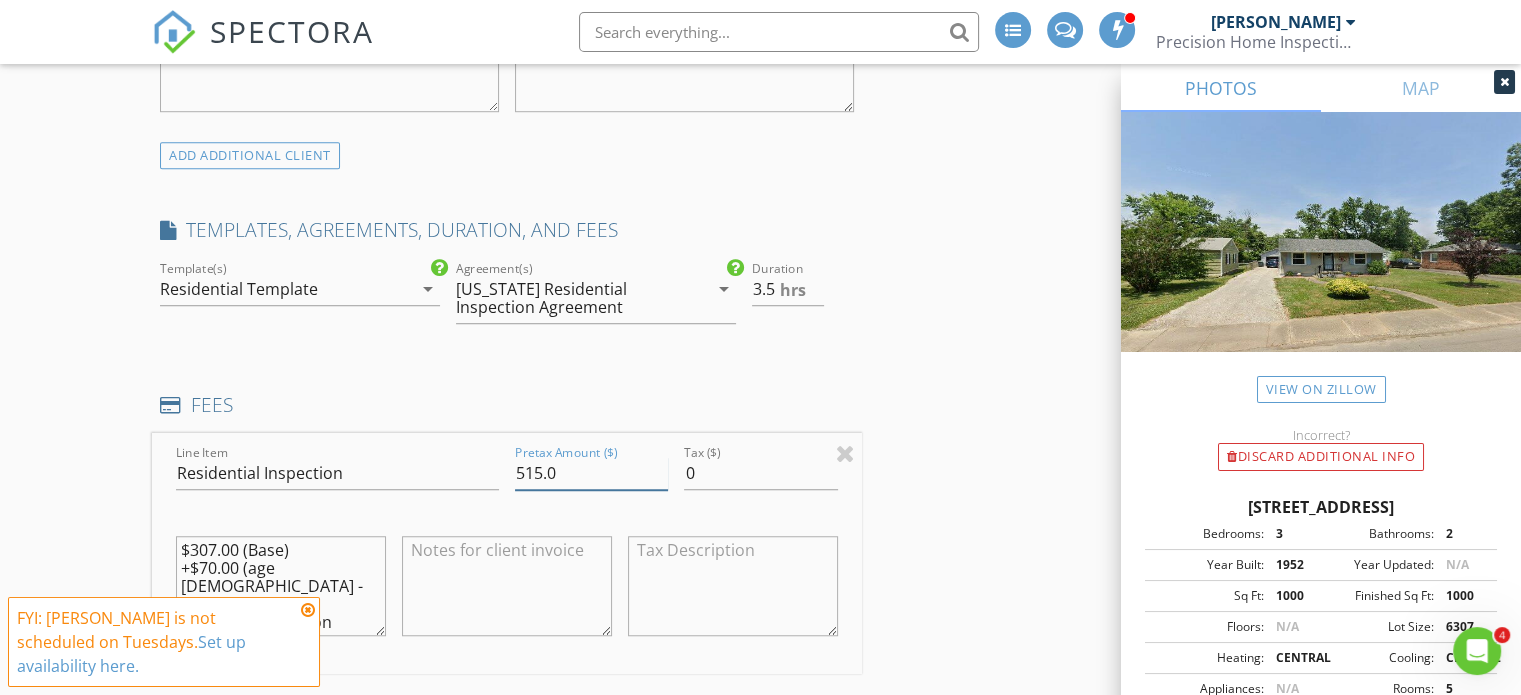 type on "515.0" 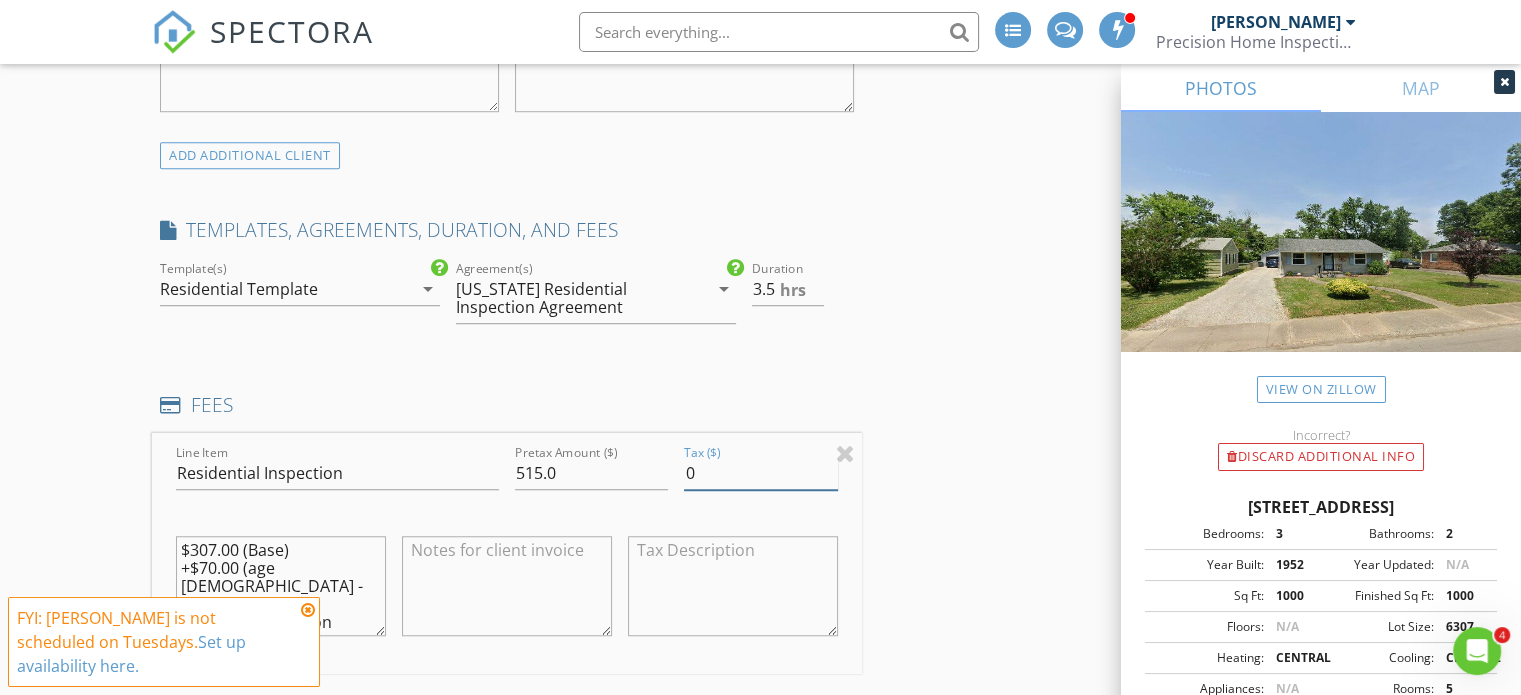 click on "0" at bounding box center (760, 473) 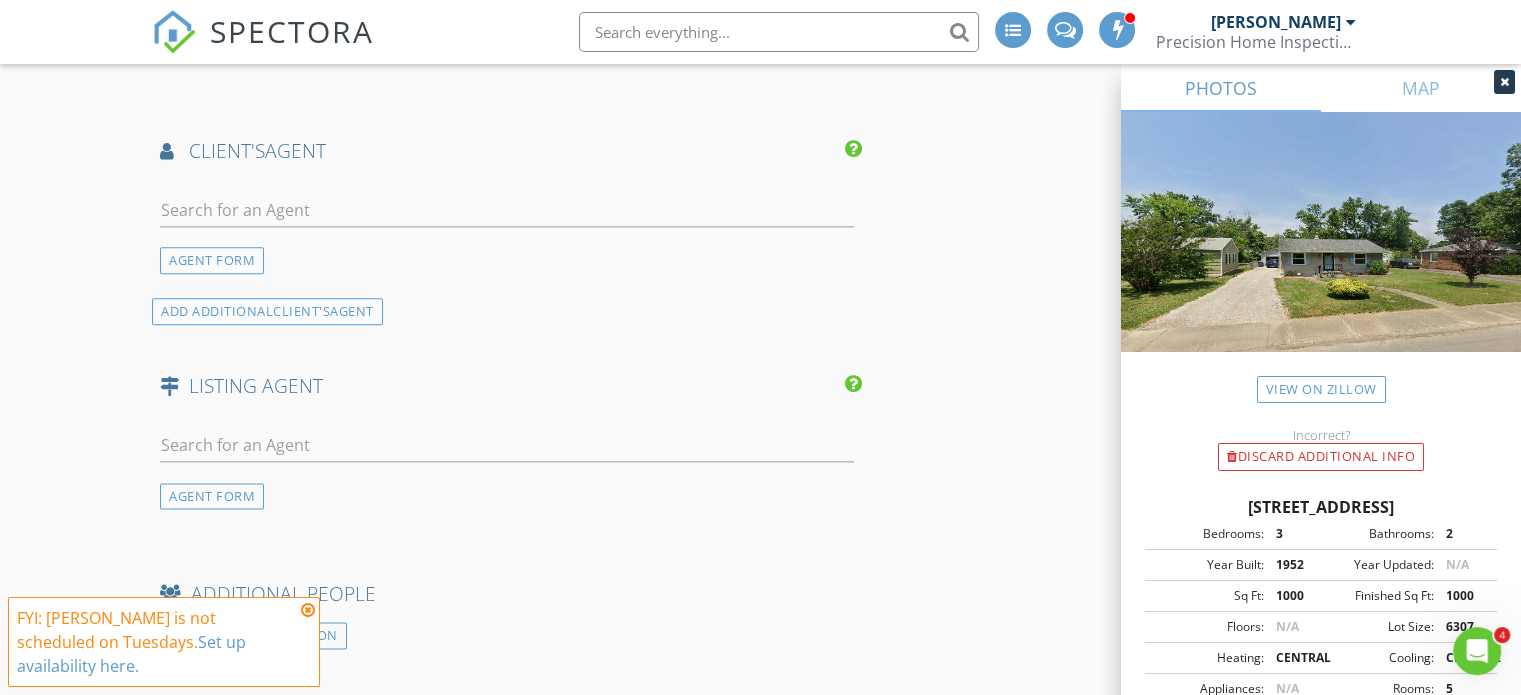 scroll, scrollTop: 2516, scrollLeft: 0, axis: vertical 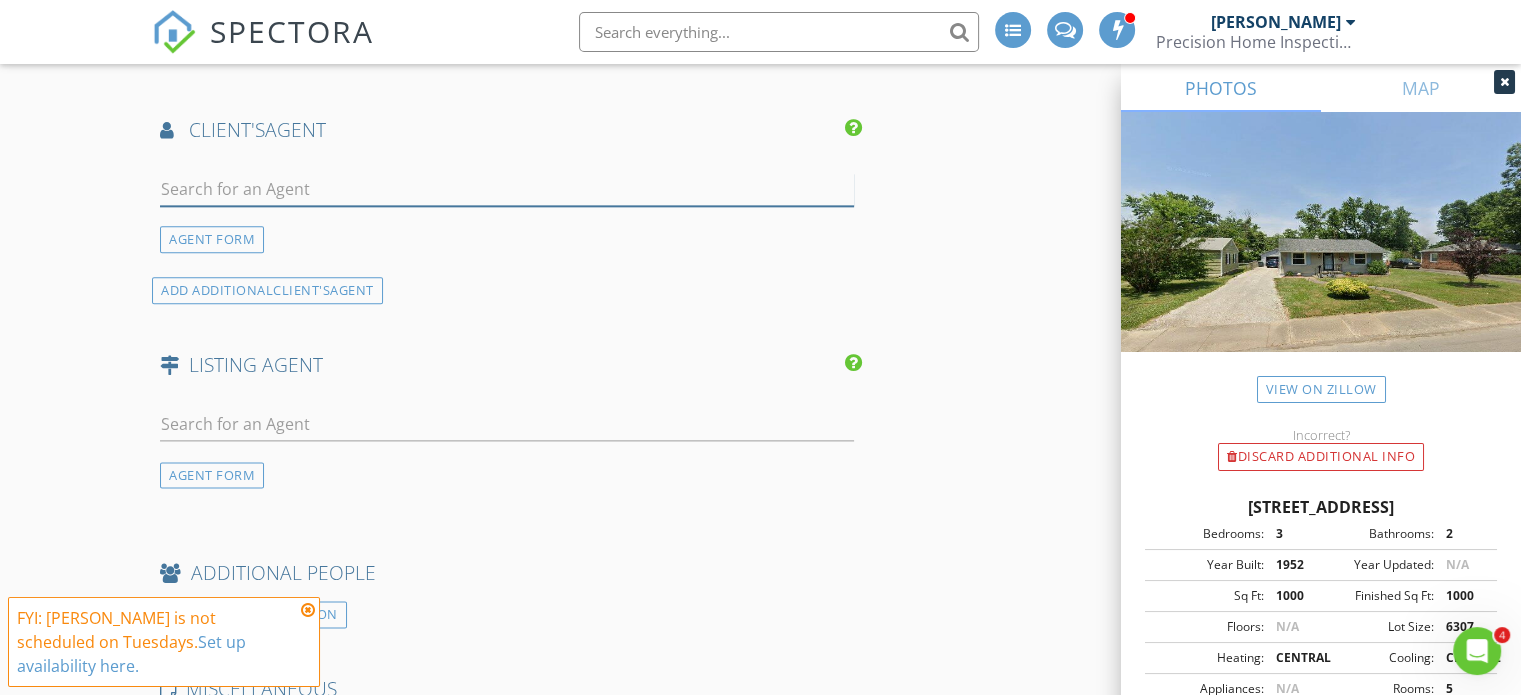click at bounding box center (507, 189) 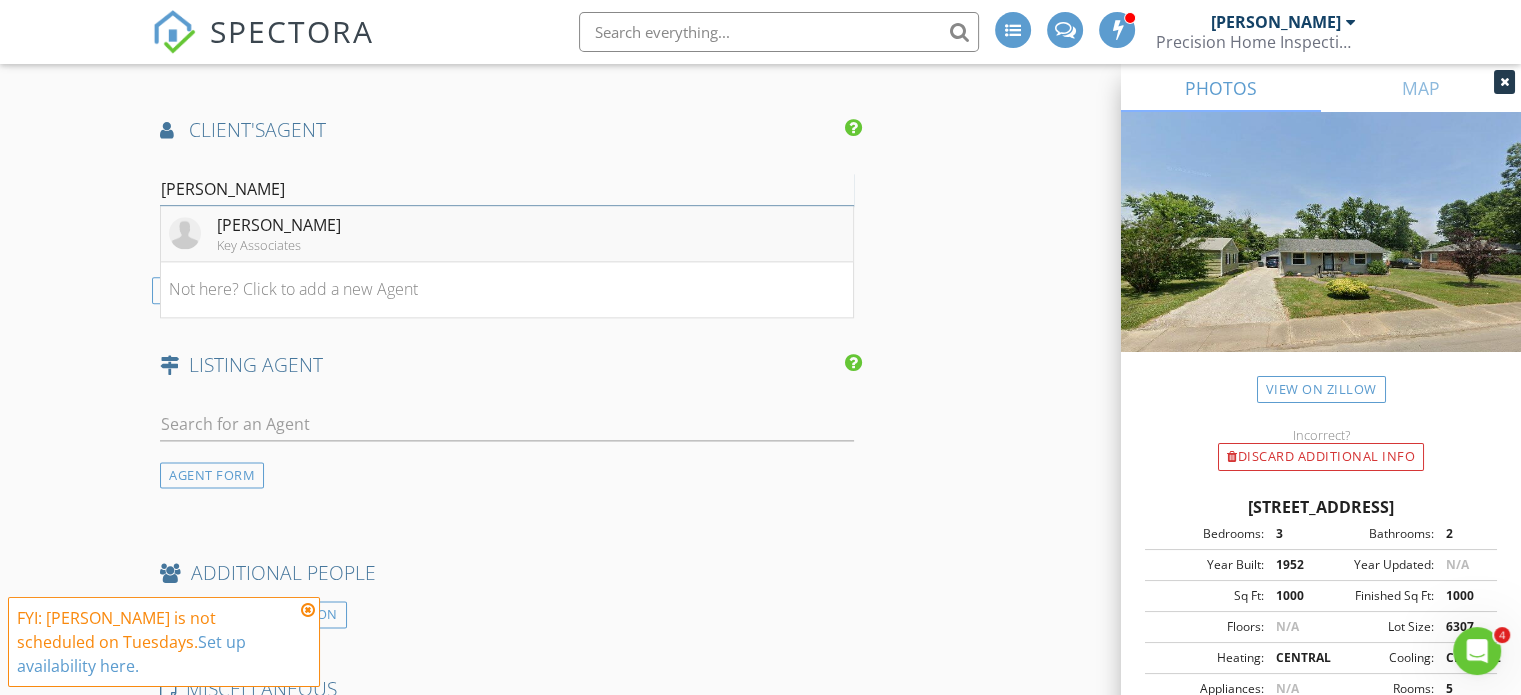 type on "erika" 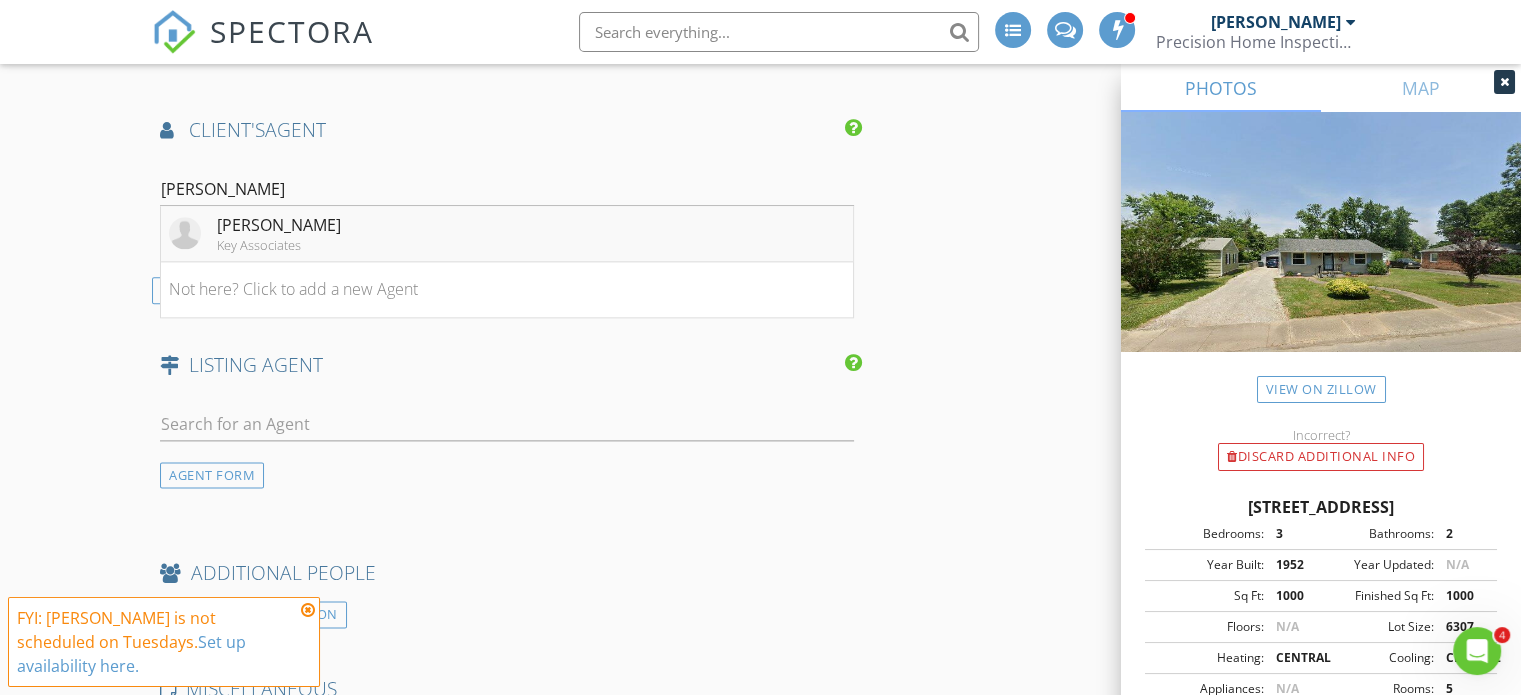click on "Erika Strong" at bounding box center (279, 225) 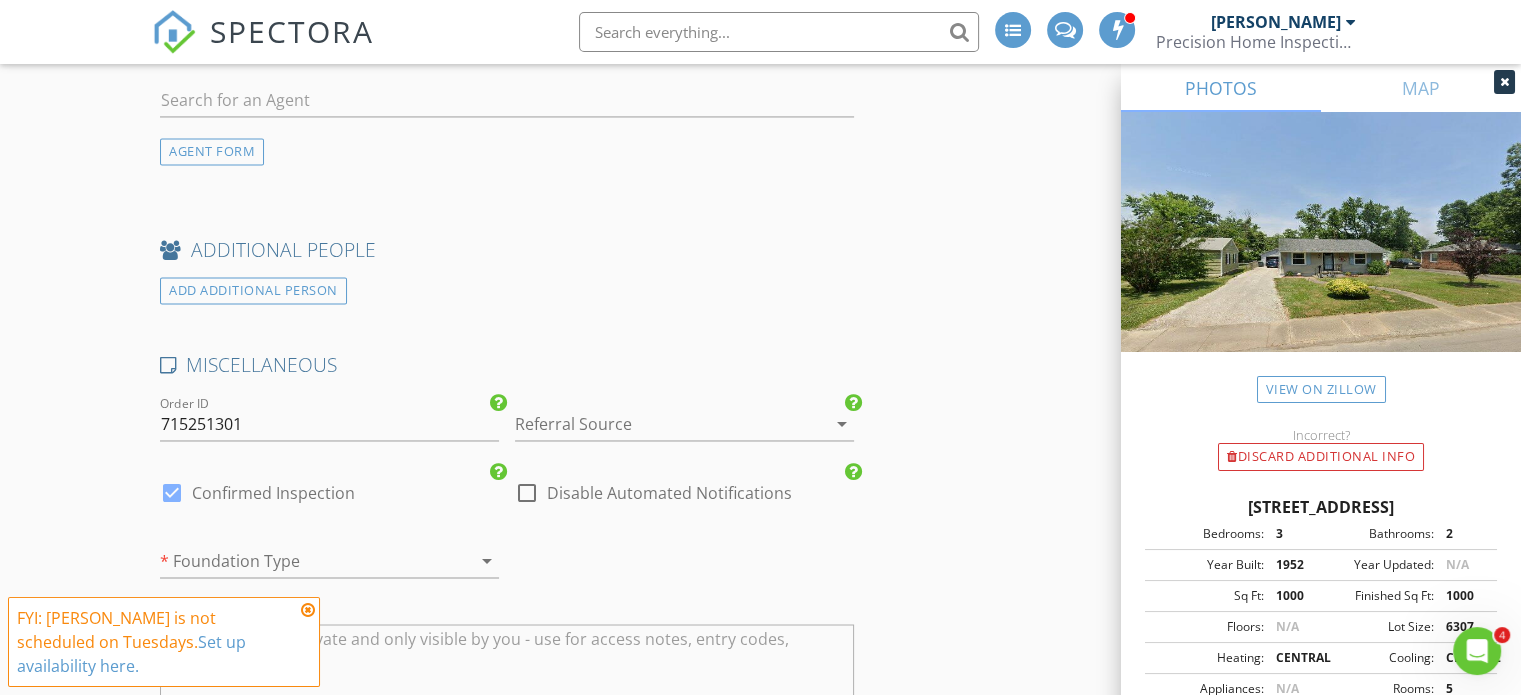 scroll, scrollTop: 3220, scrollLeft: 0, axis: vertical 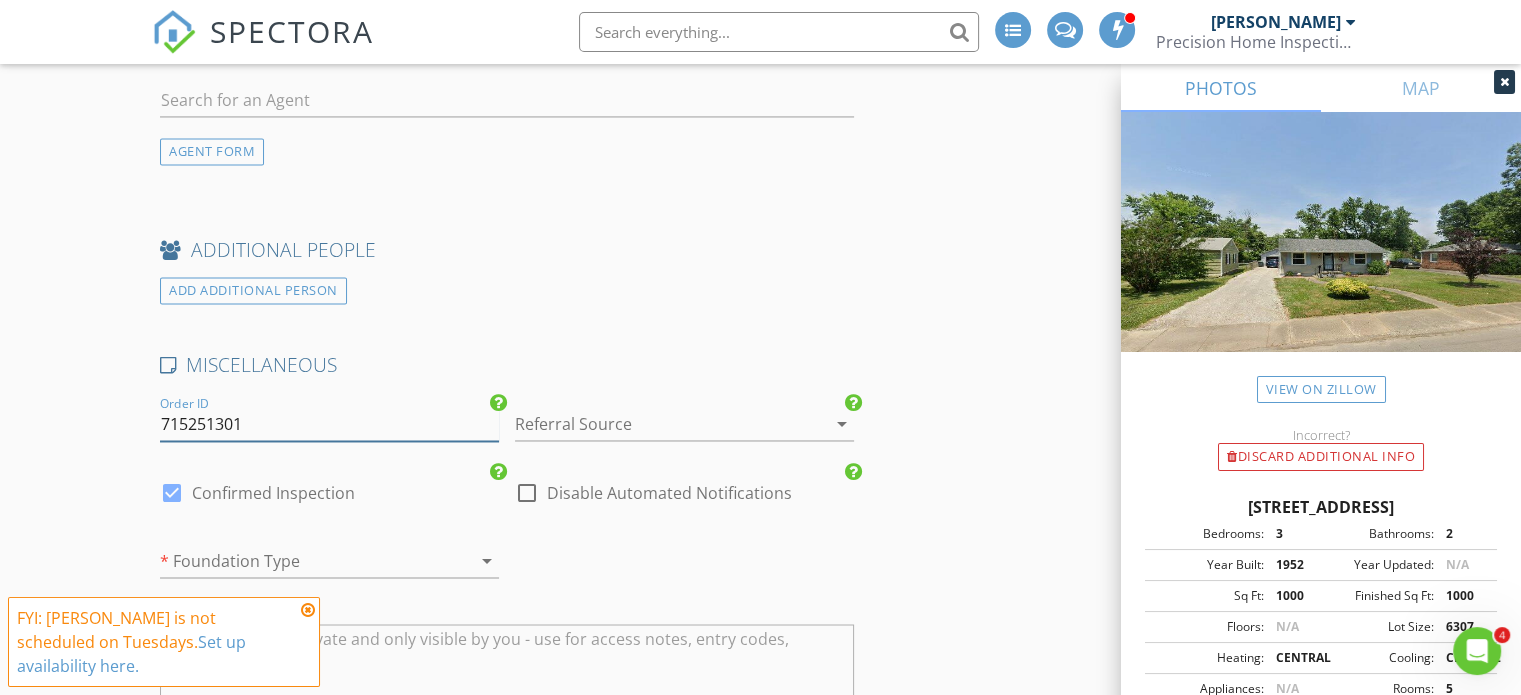 click on "715251301" at bounding box center (329, 424) 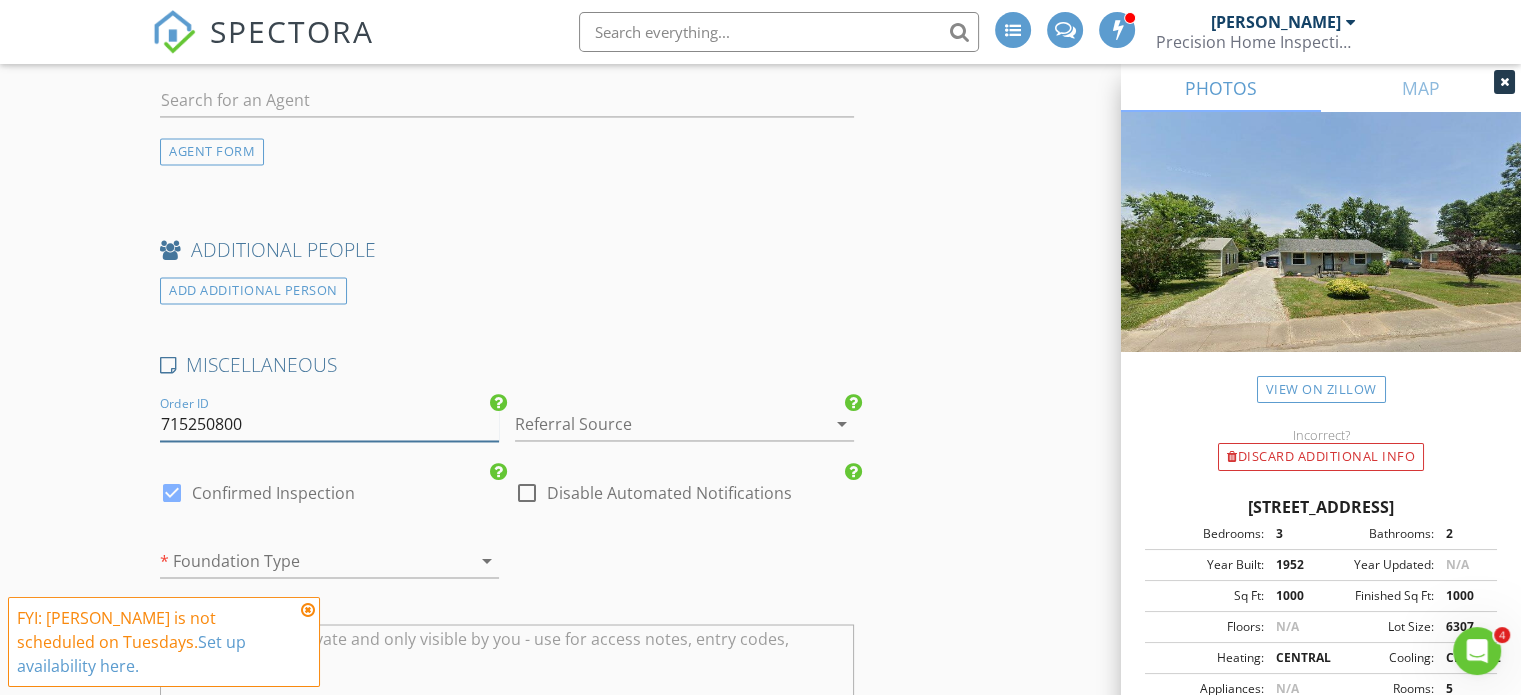 type on "715250800" 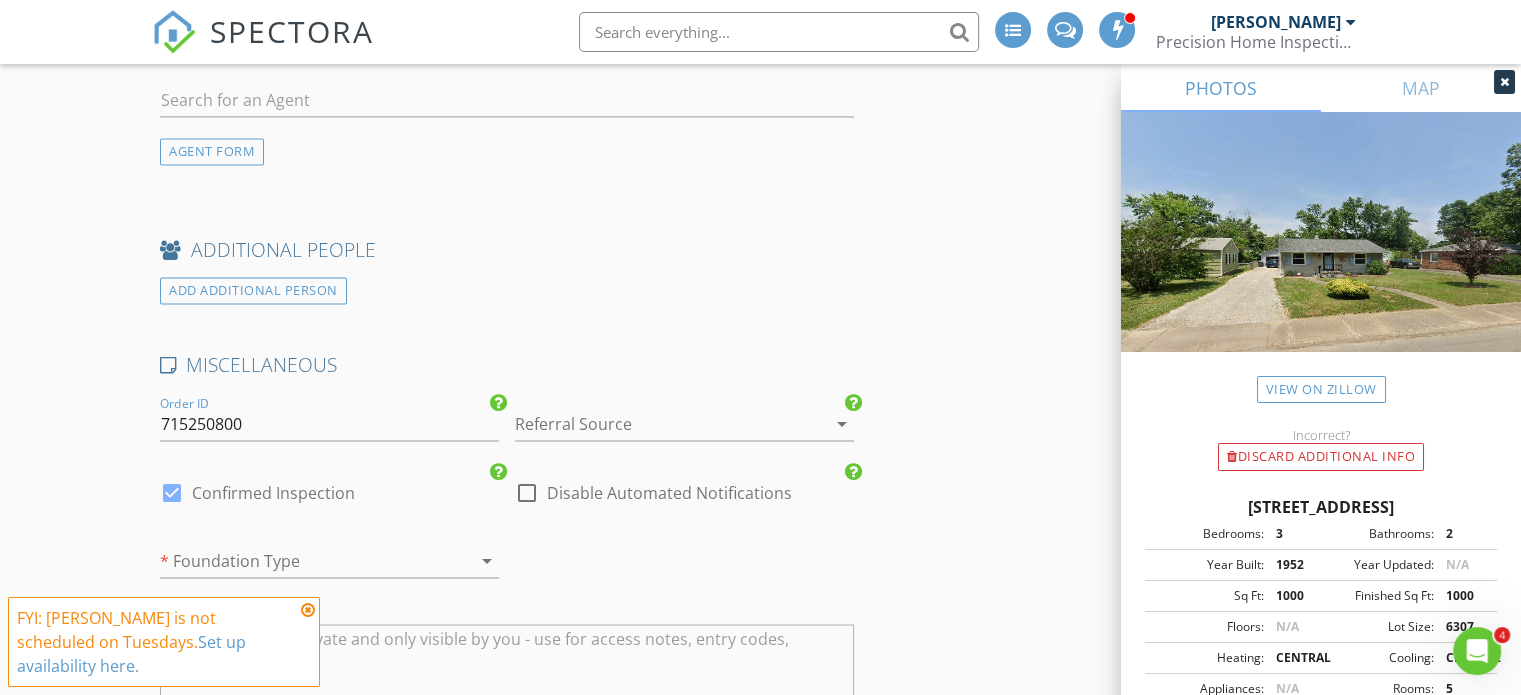 click at bounding box center (656, 424) 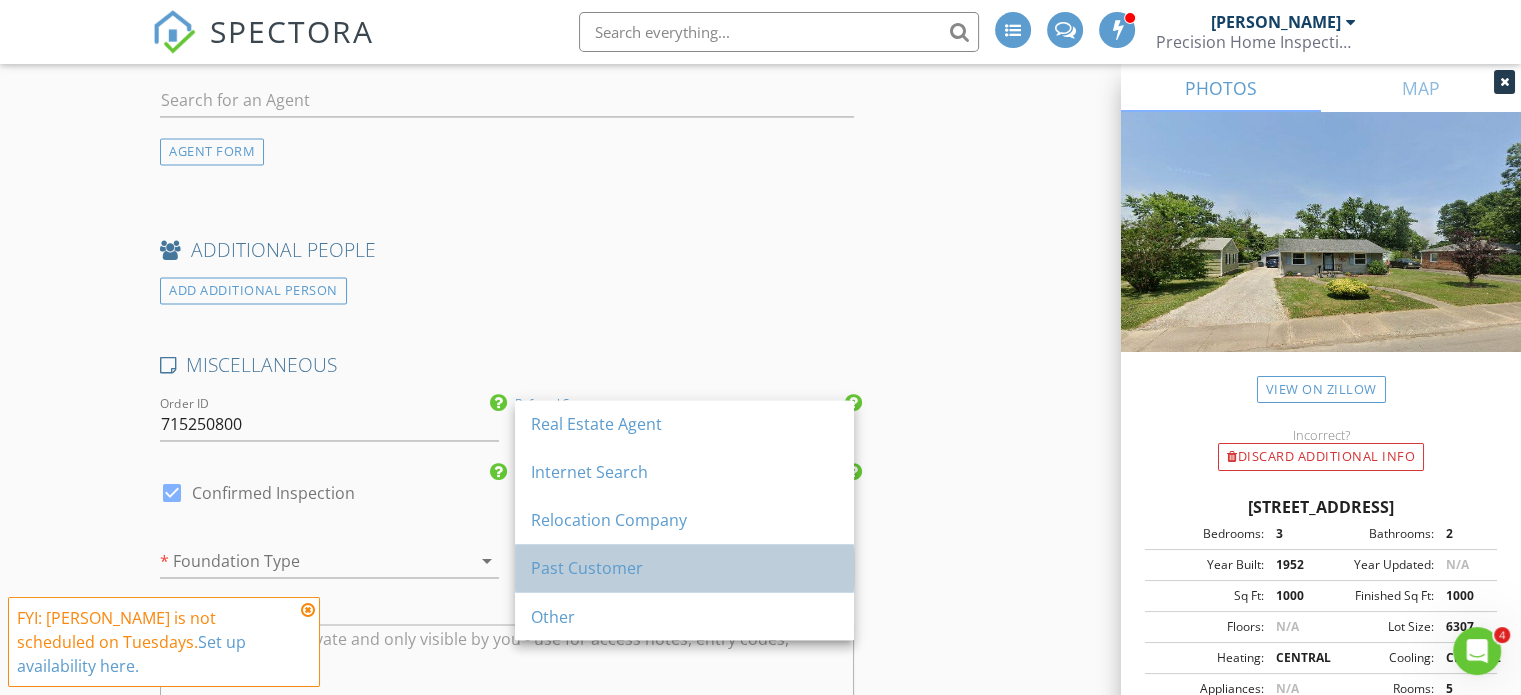 click on "Past Customer" at bounding box center (684, 568) 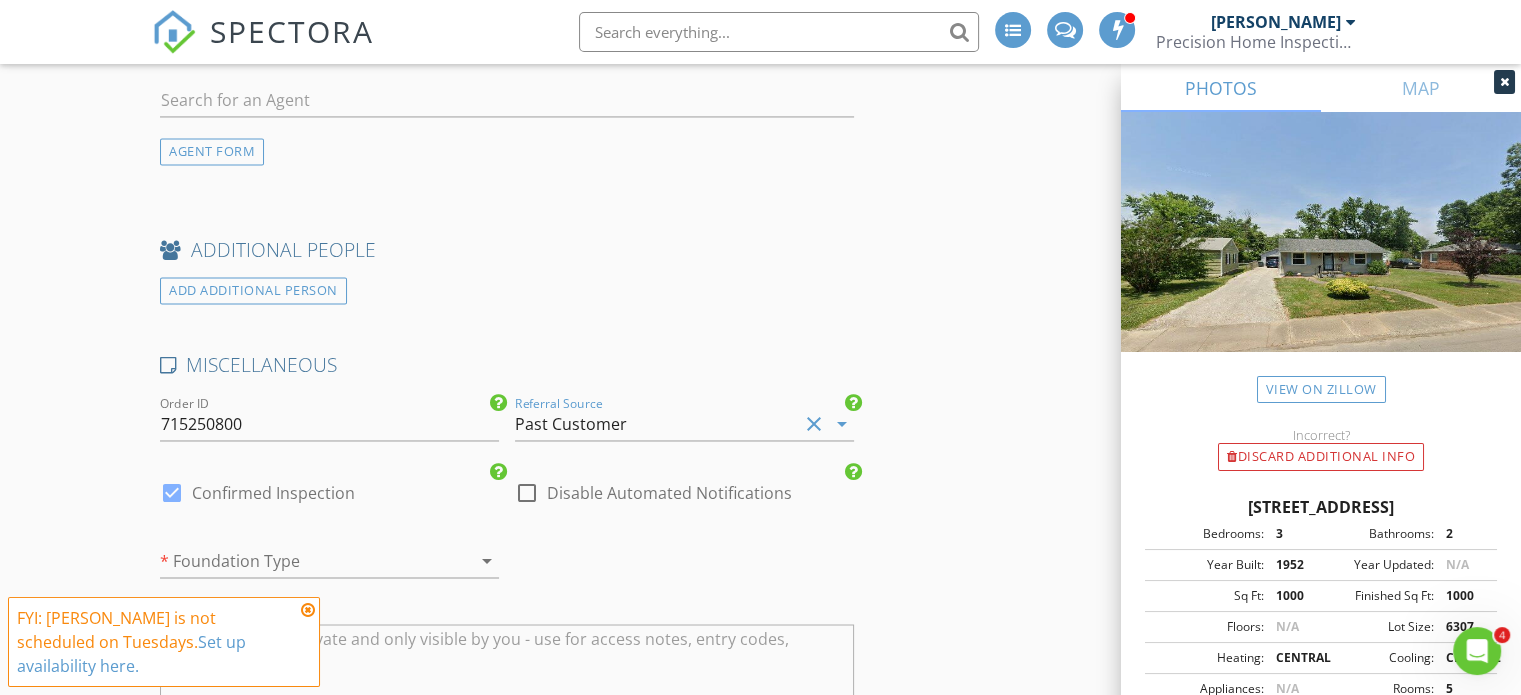click at bounding box center (301, 561) 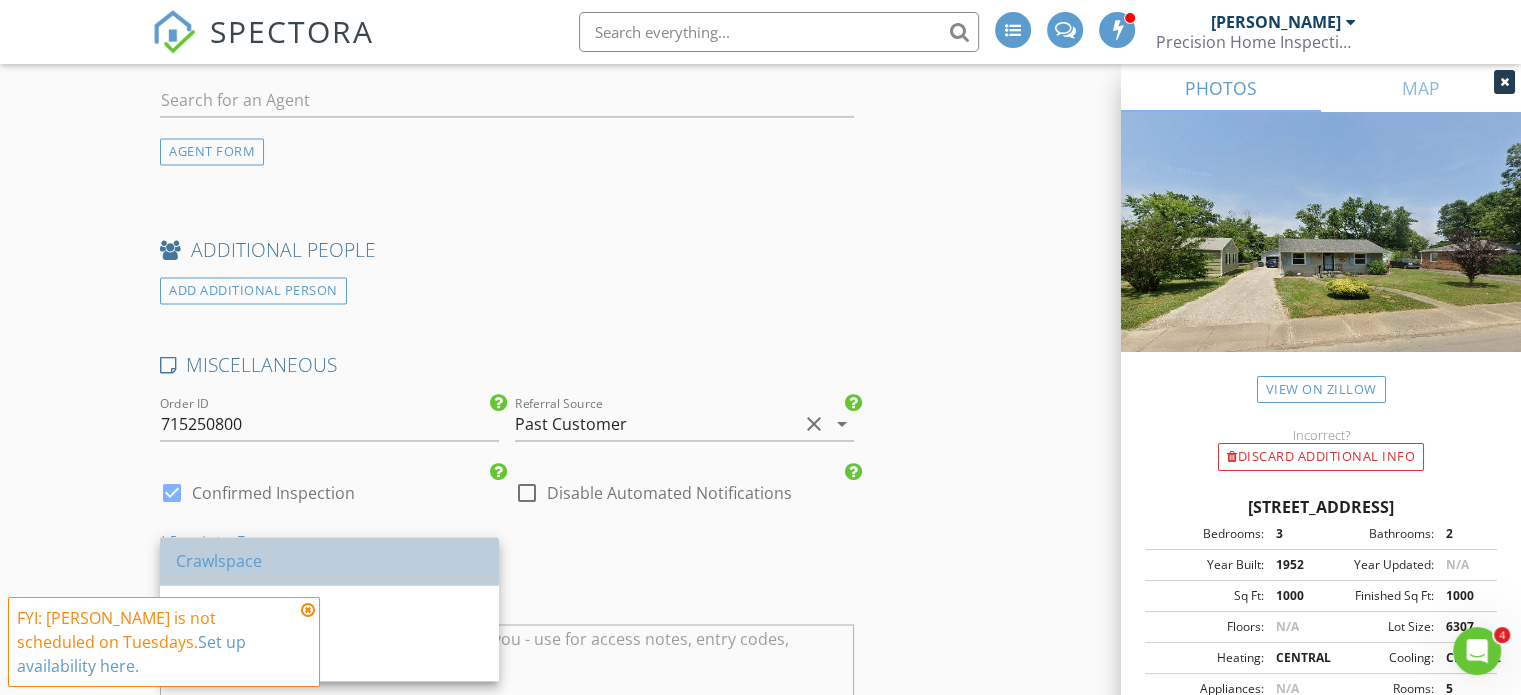 click on "Crawlspace" at bounding box center (329, 561) 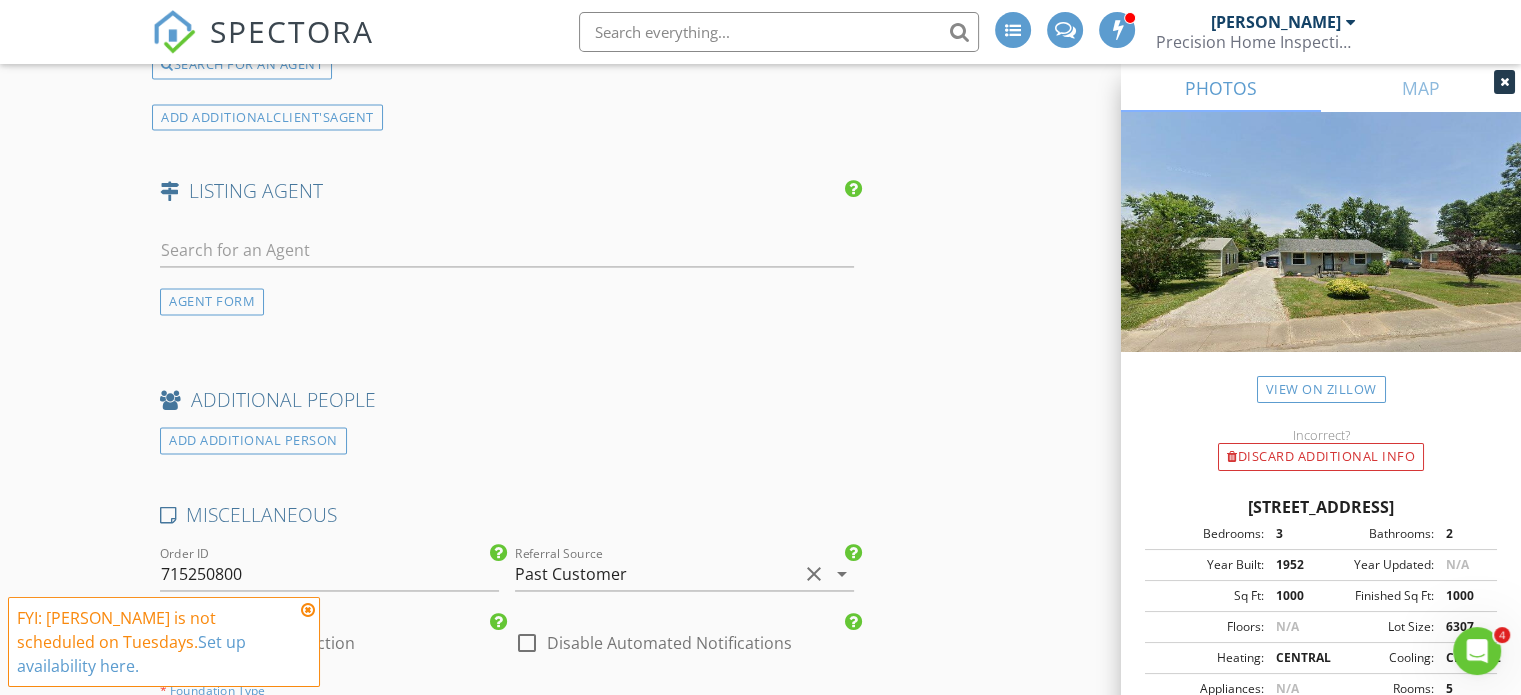 scroll, scrollTop: 3076, scrollLeft: 0, axis: vertical 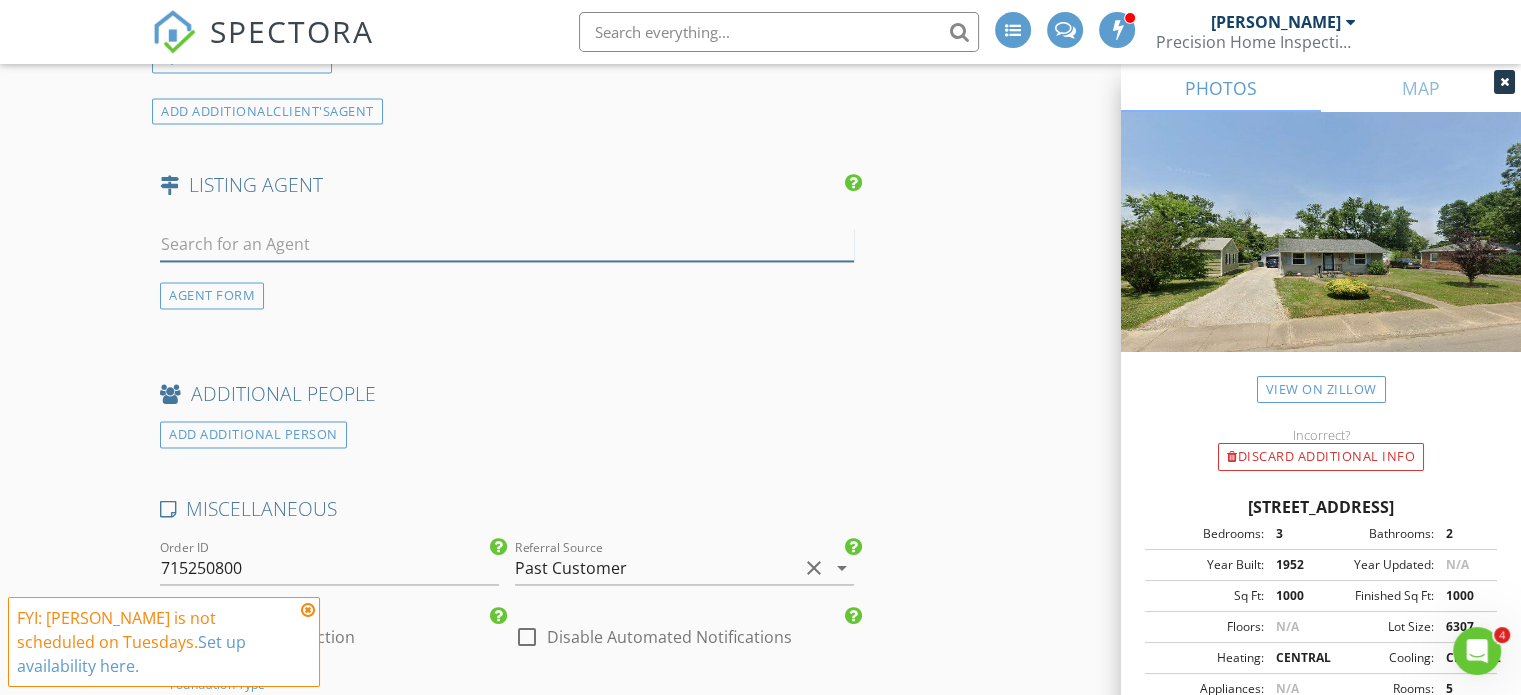 click at bounding box center (507, 244) 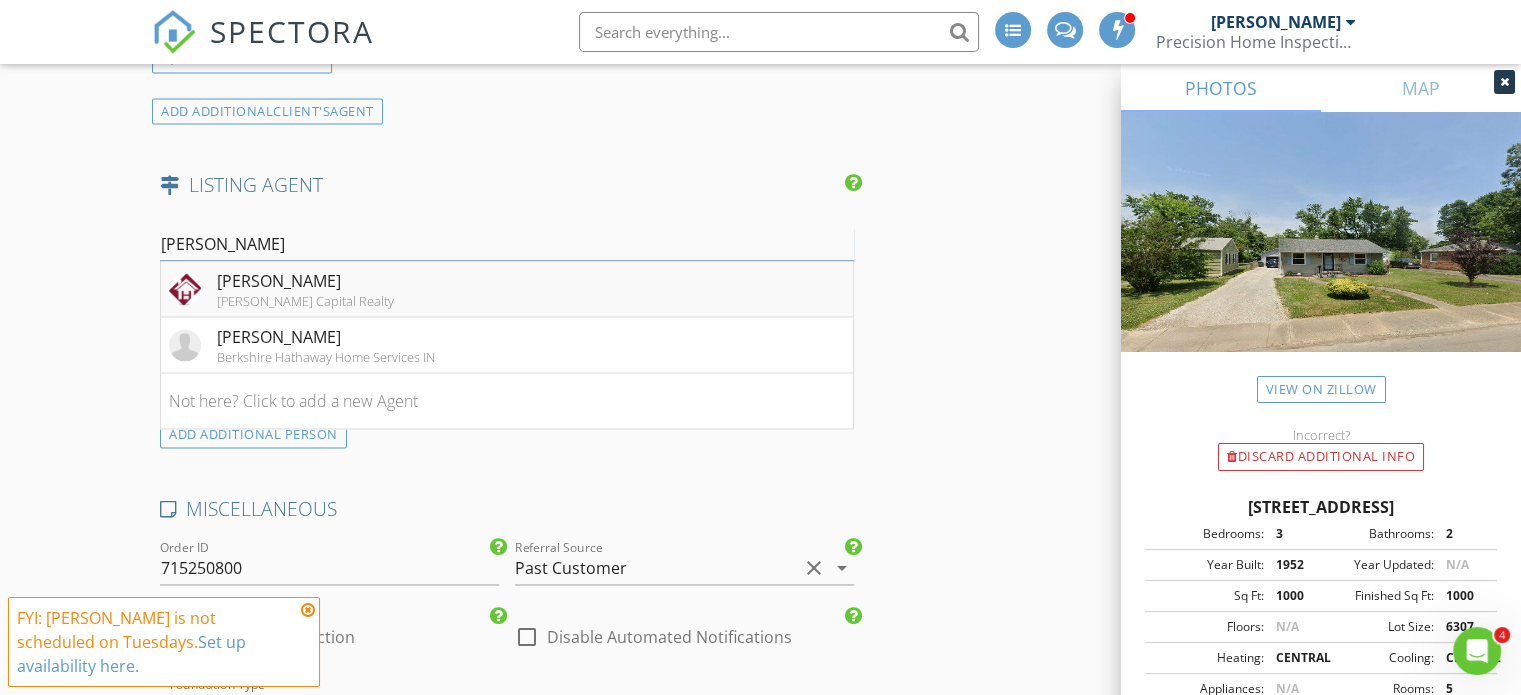 type on "john h" 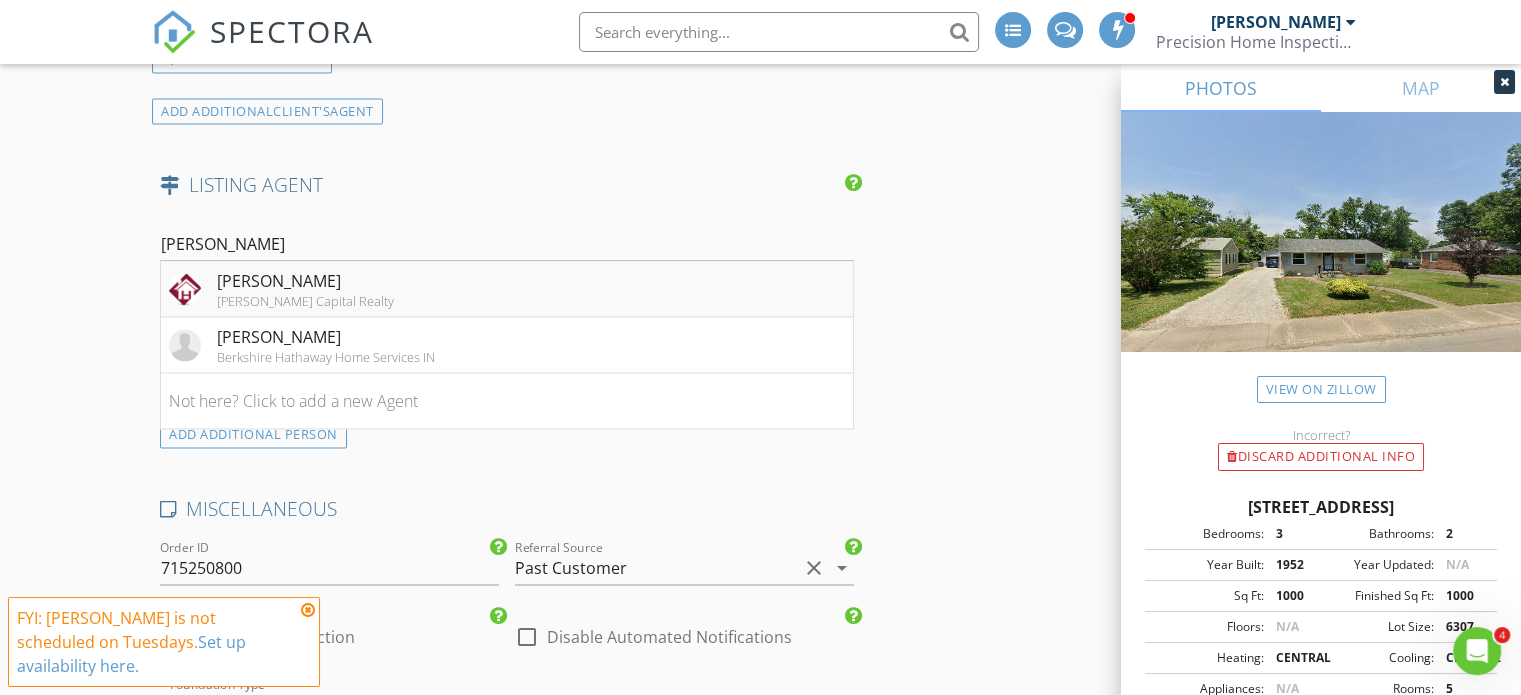 click on "John Horton" at bounding box center [305, 281] 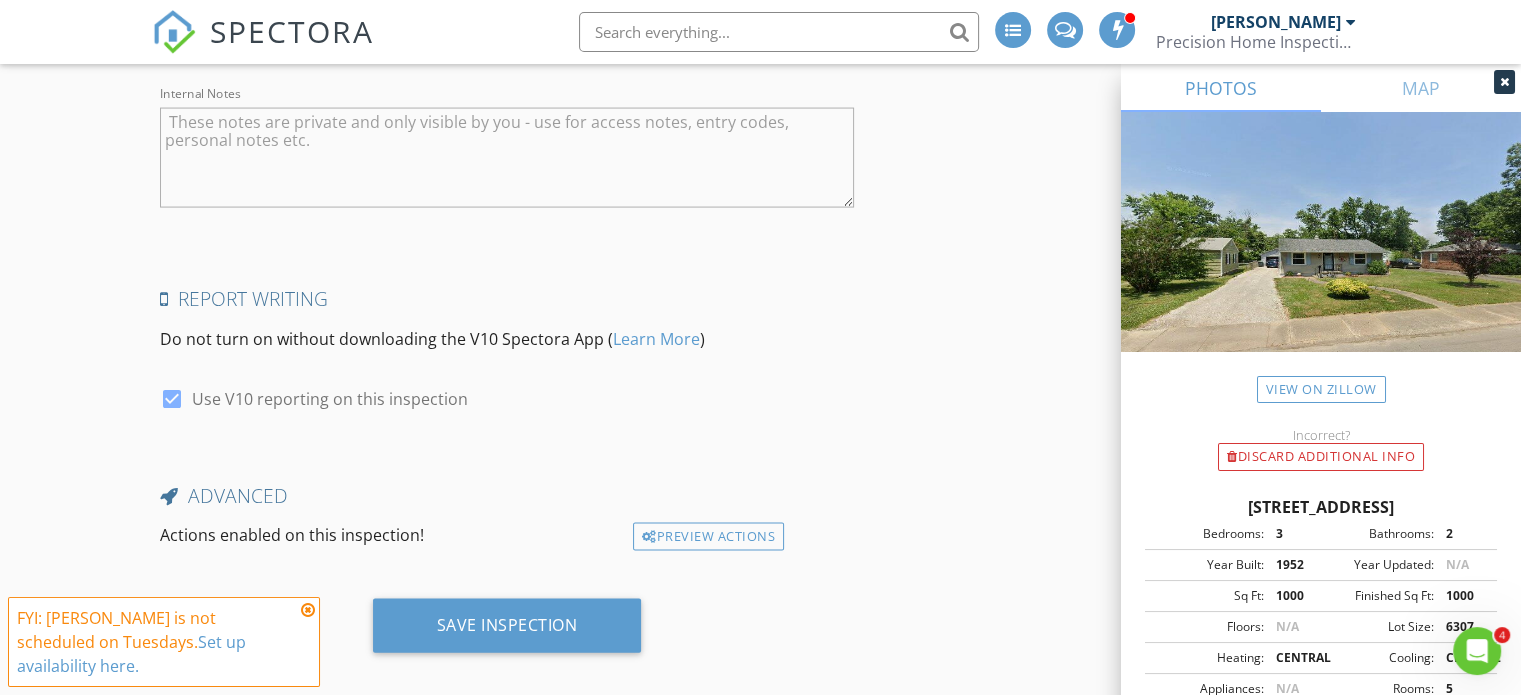 scroll, scrollTop: 4151, scrollLeft: 0, axis: vertical 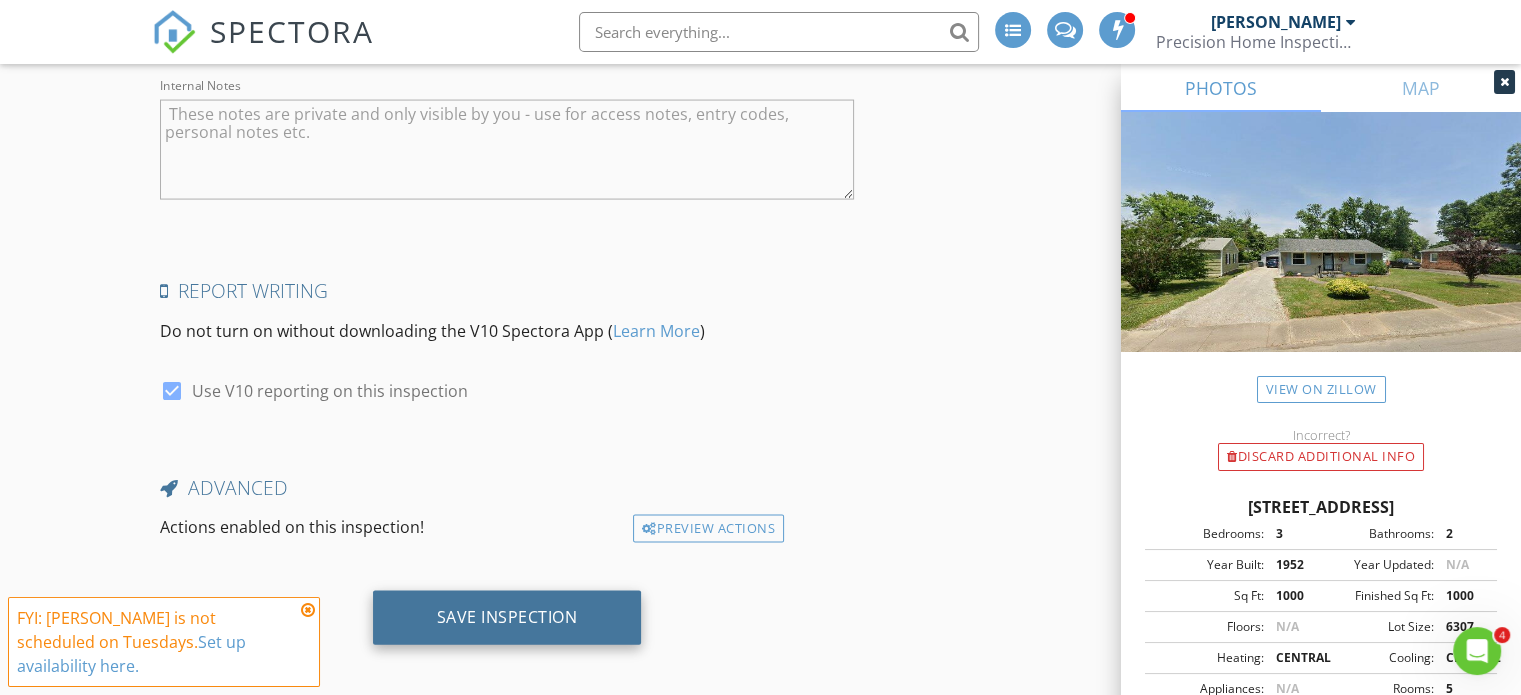 click on "Save Inspection" at bounding box center (507, 618) 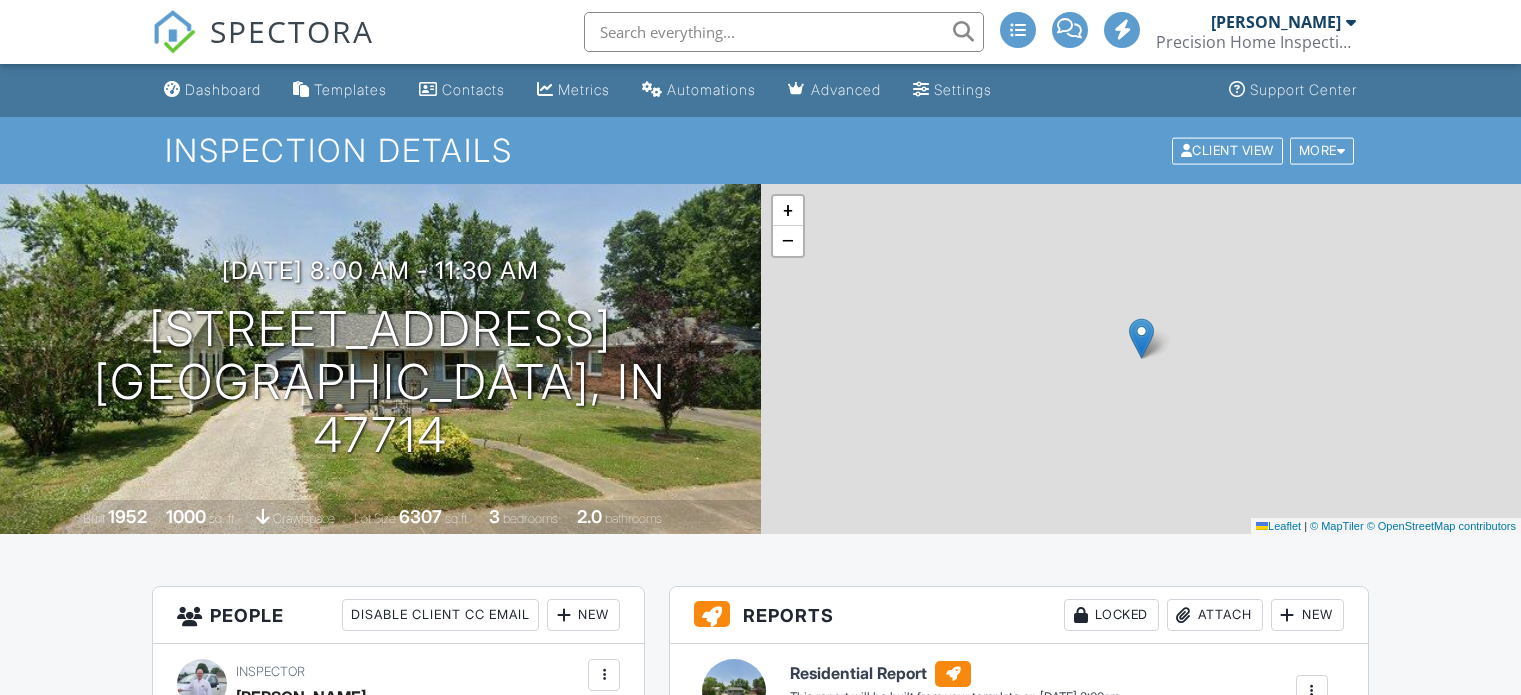 scroll, scrollTop: 0, scrollLeft: 0, axis: both 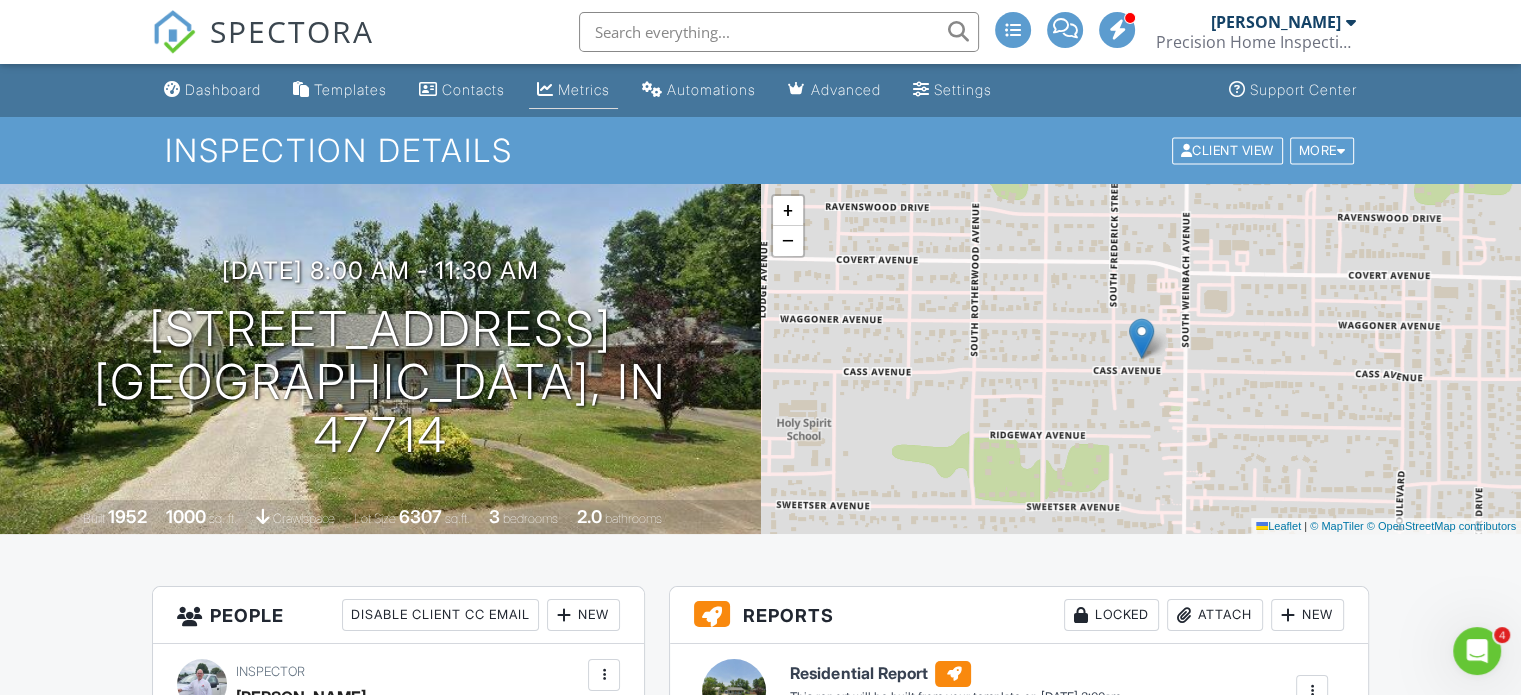 click on "Metrics" at bounding box center [584, 89] 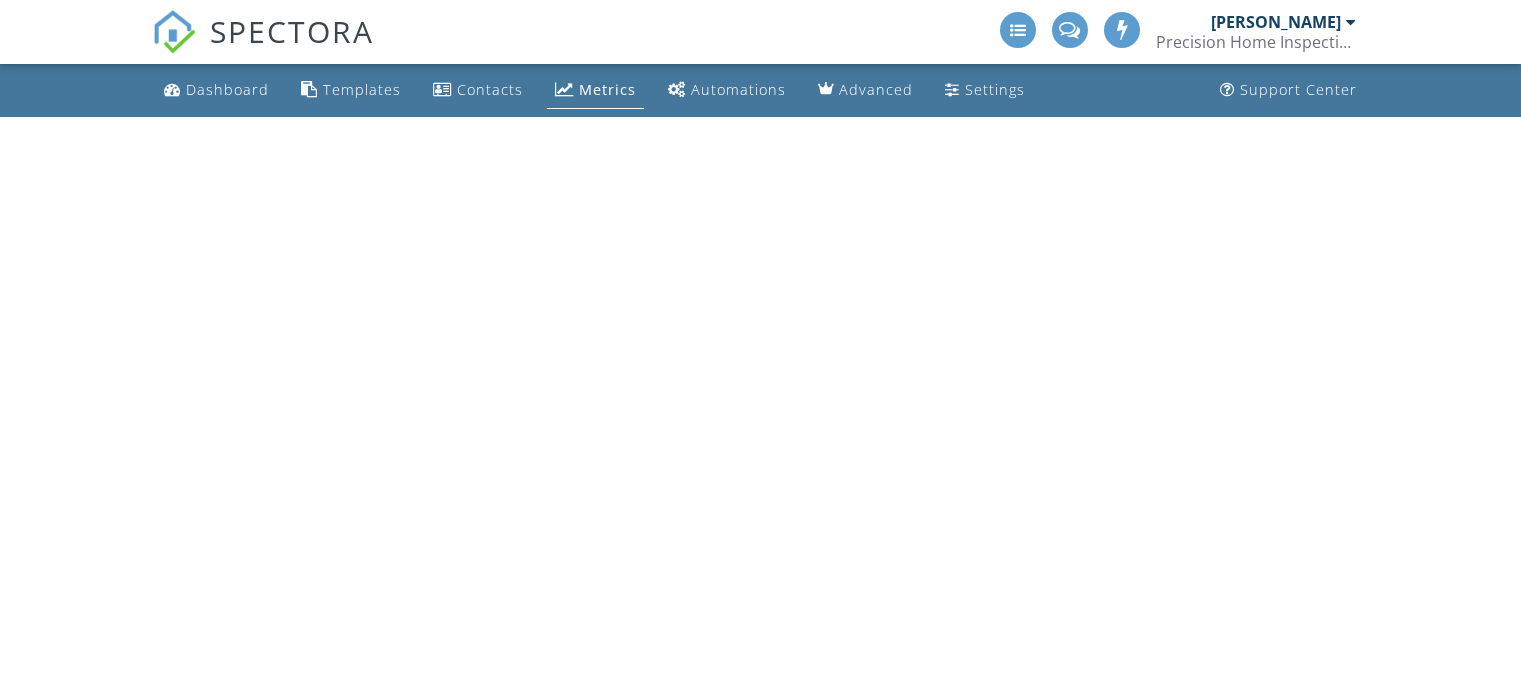 scroll, scrollTop: 0, scrollLeft: 0, axis: both 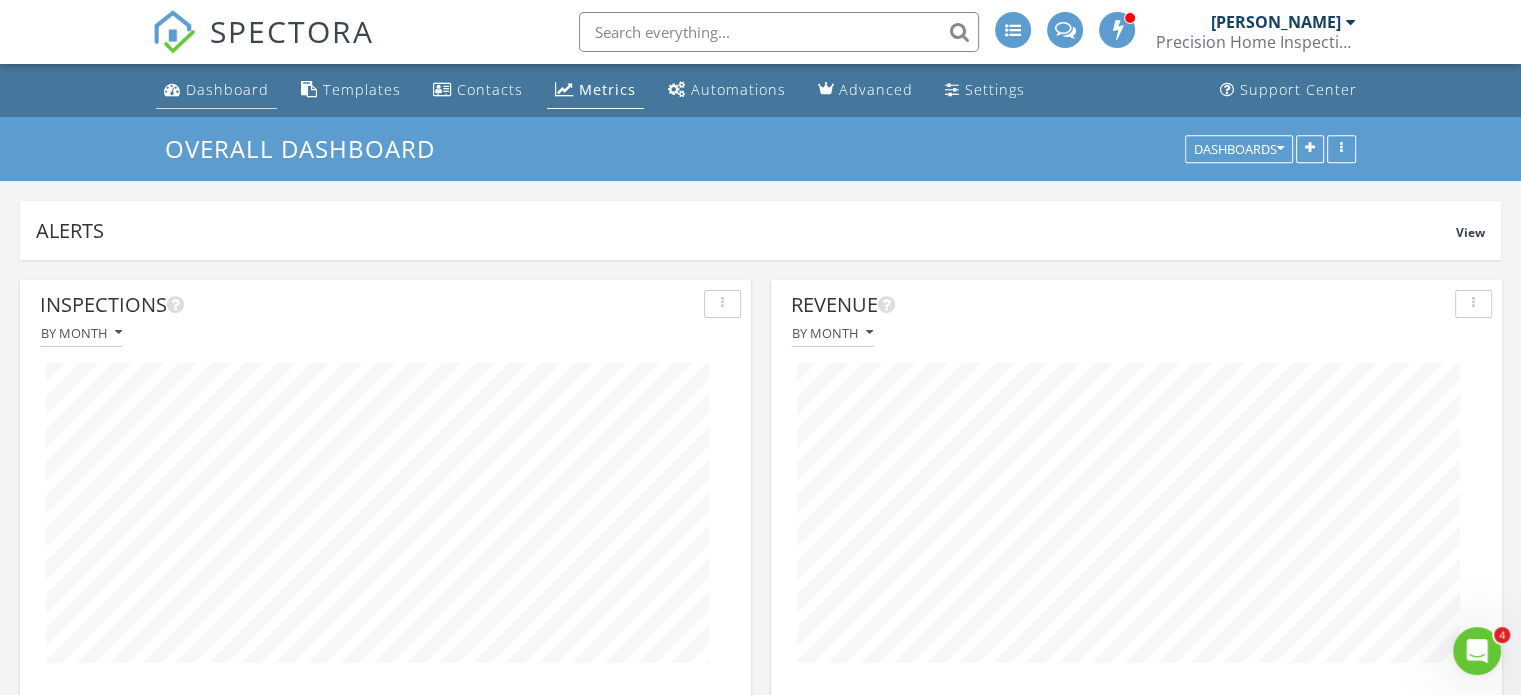 click on "Dashboard" at bounding box center [227, 89] 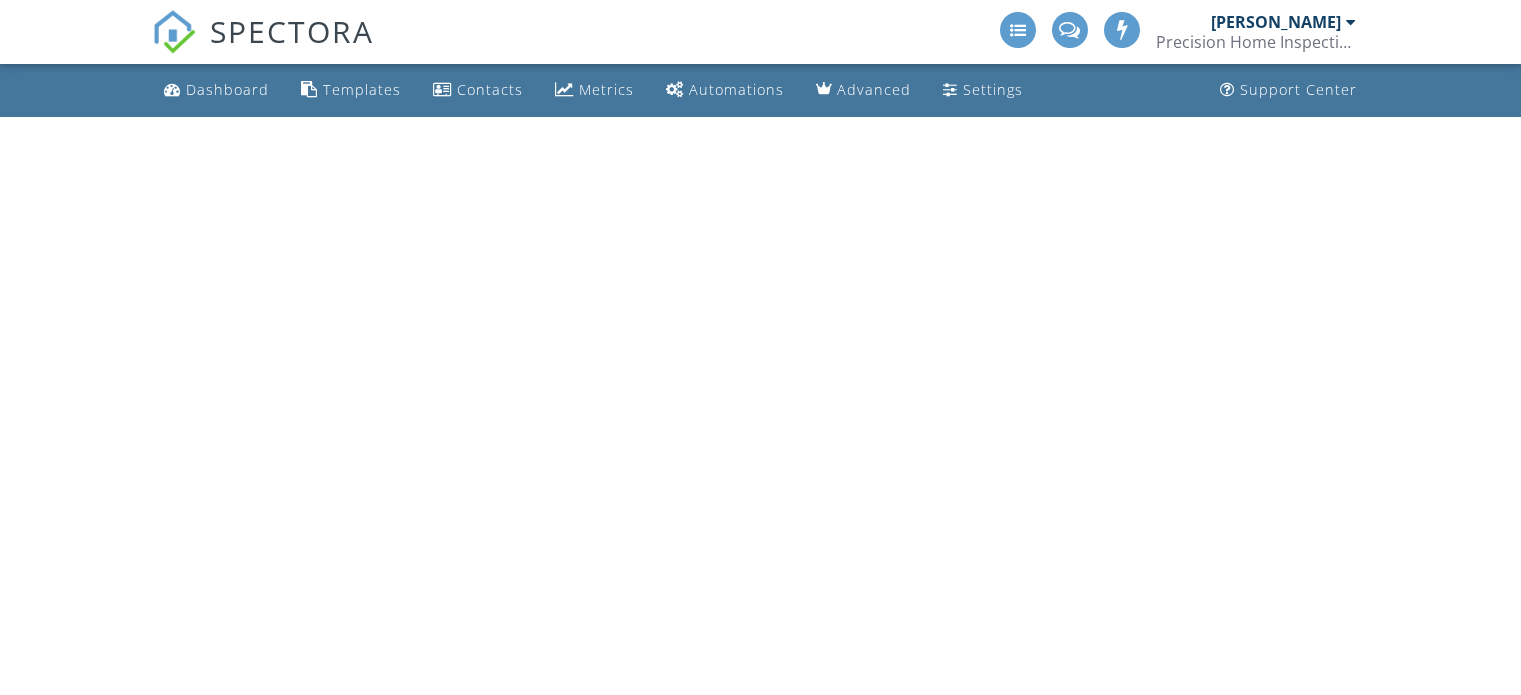 scroll, scrollTop: 0, scrollLeft: 0, axis: both 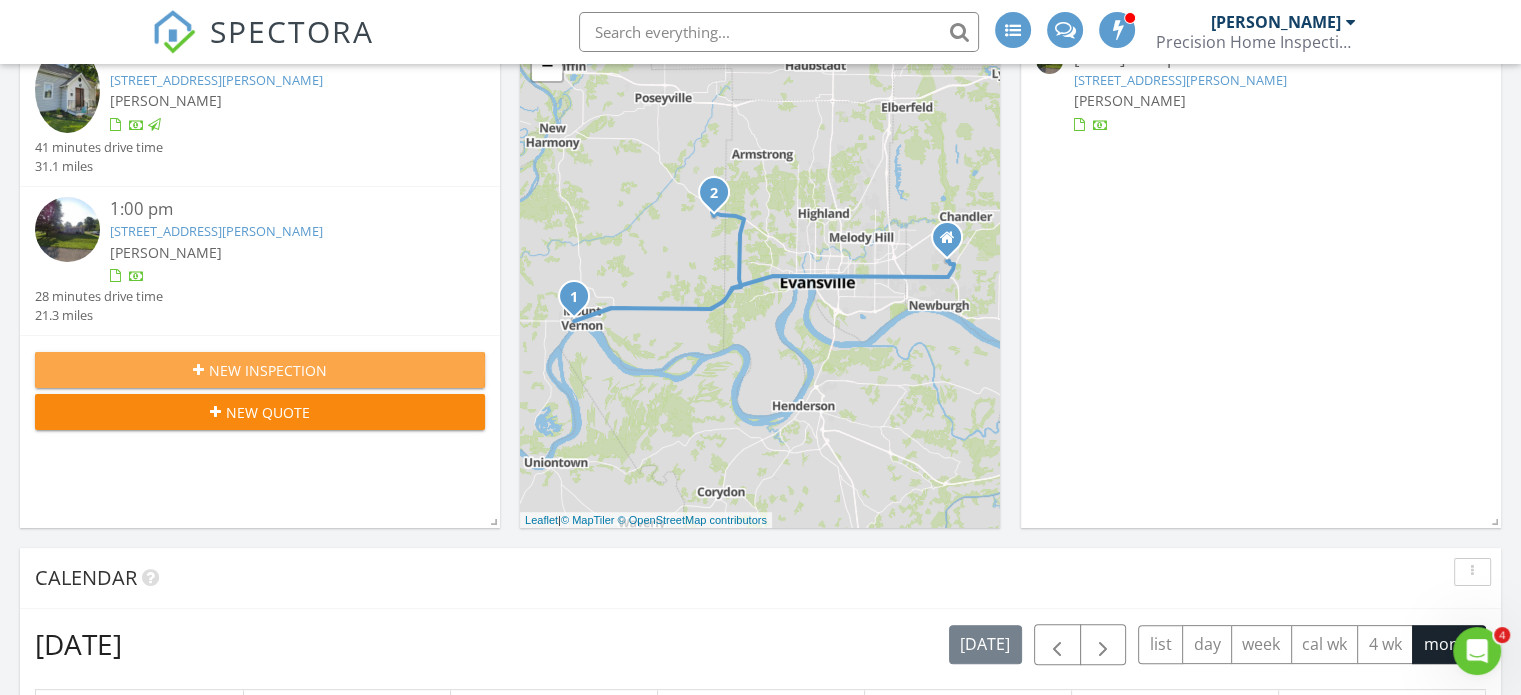 click on "New Inspection" at bounding box center (260, 370) 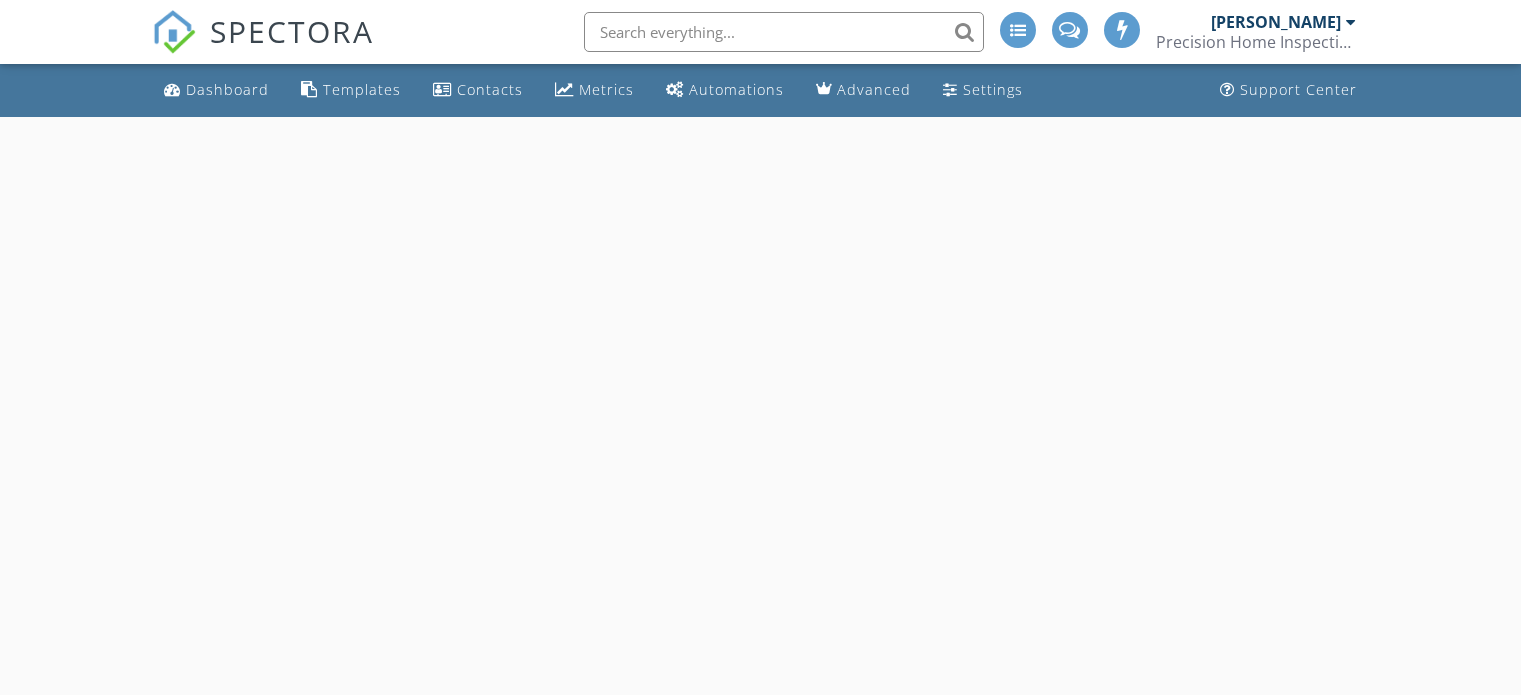 scroll, scrollTop: 0, scrollLeft: 0, axis: both 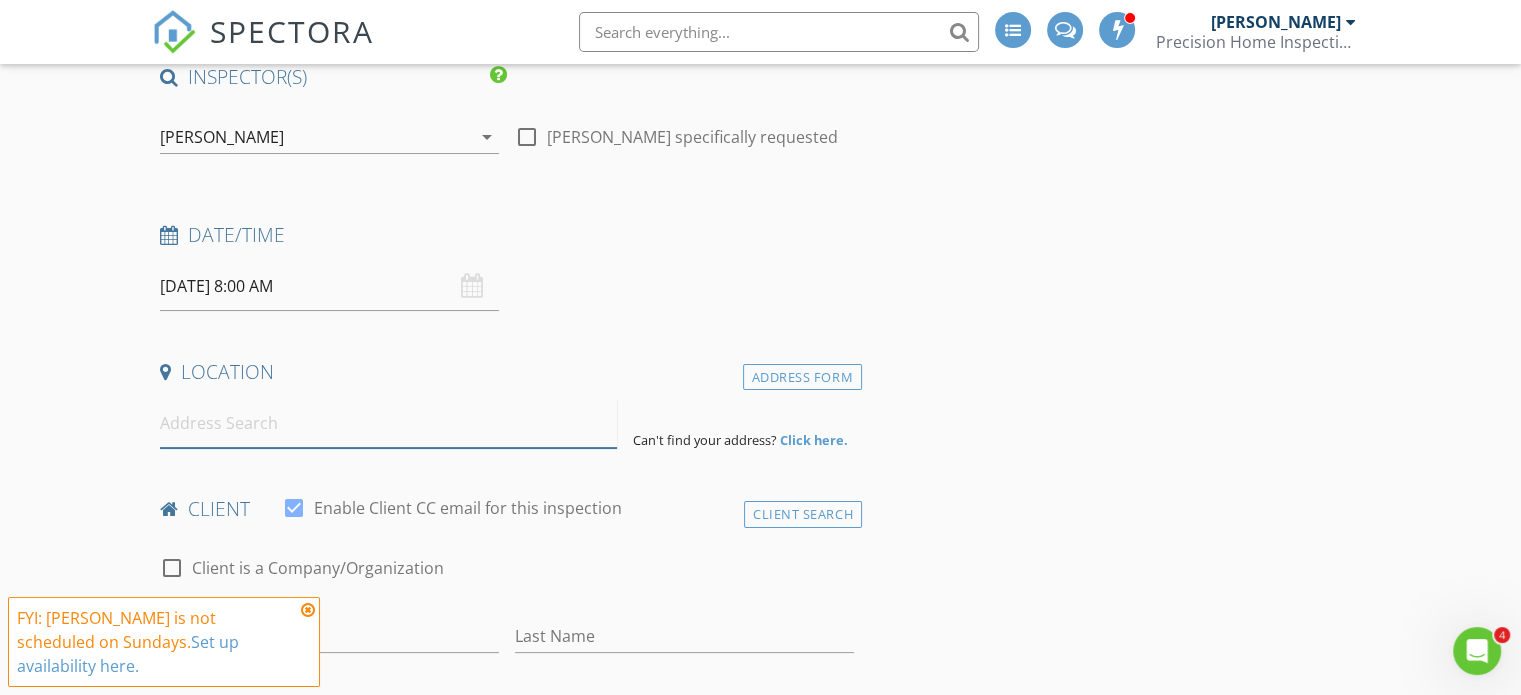 click at bounding box center [388, 423] 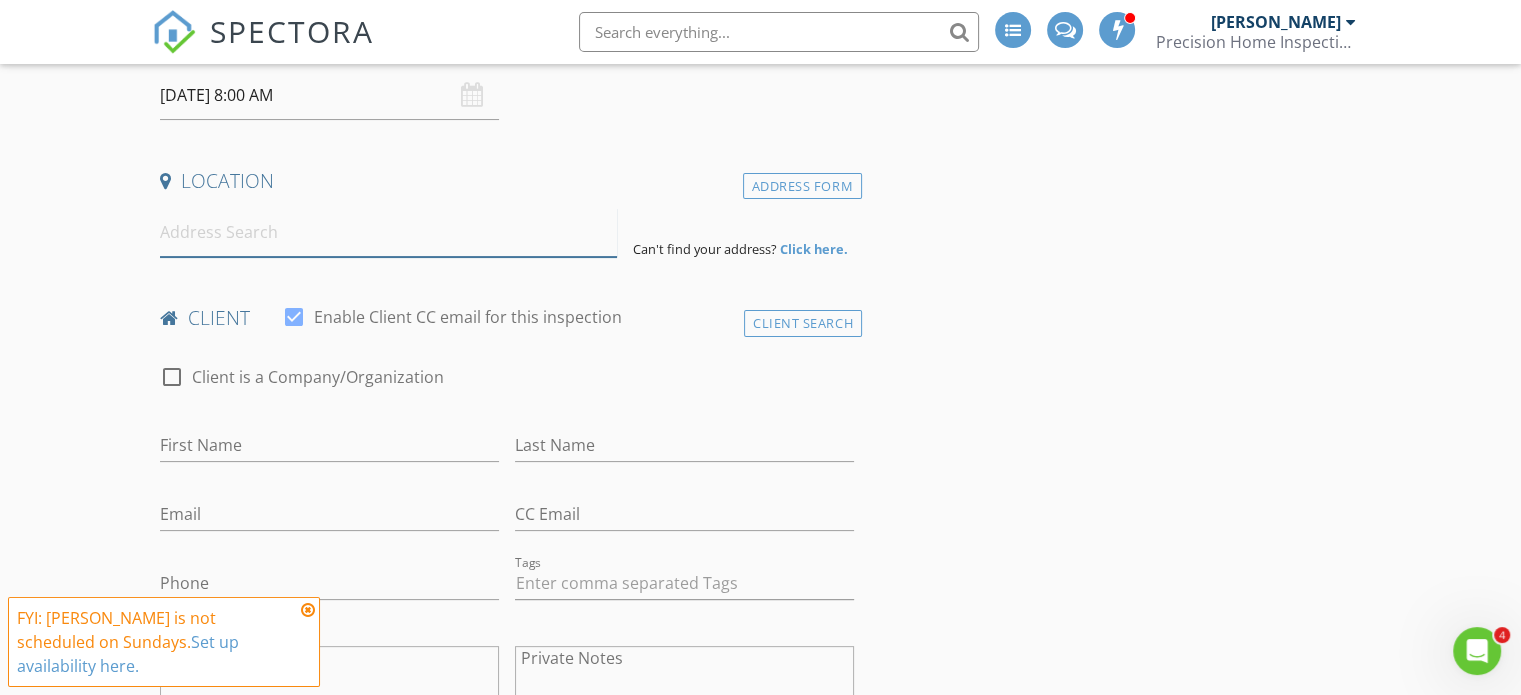 scroll, scrollTop: 384, scrollLeft: 0, axis: vertical 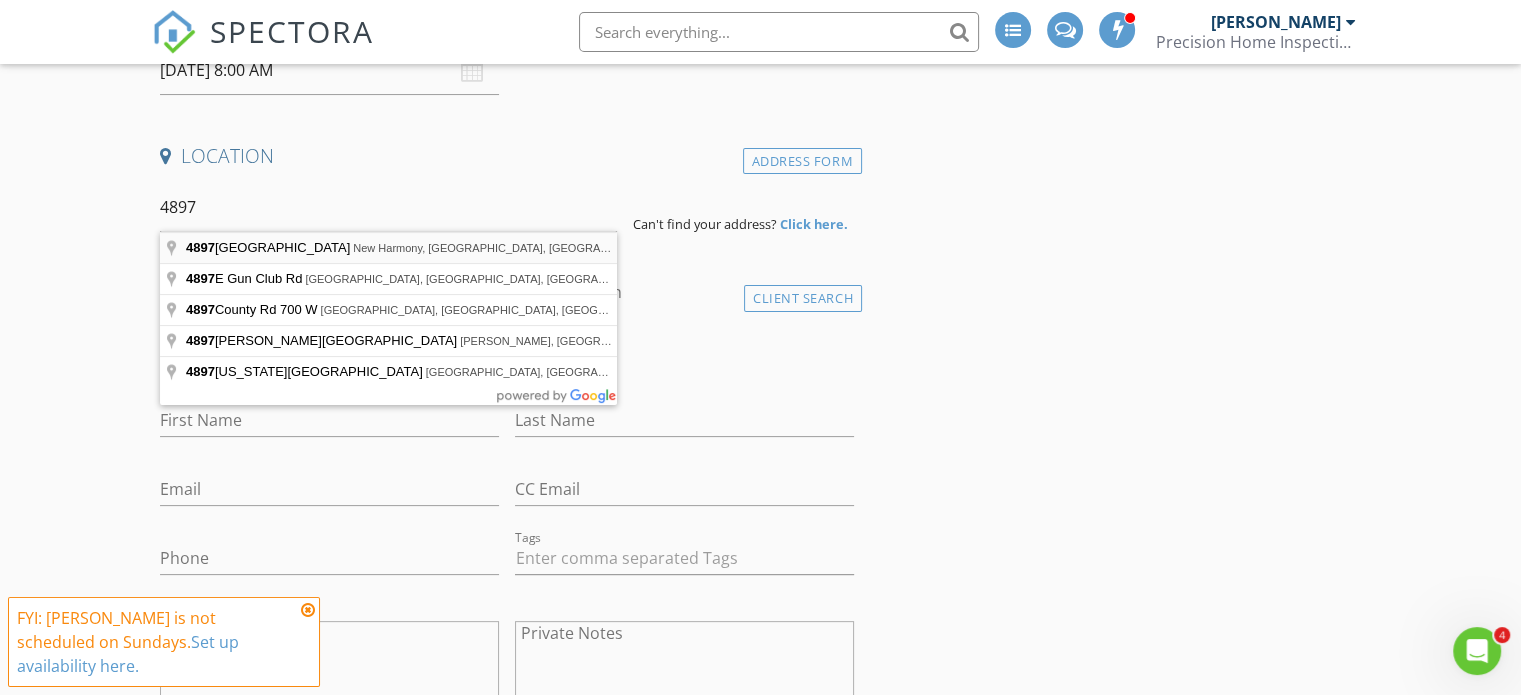 type on "[STREET_ADDRESS]" 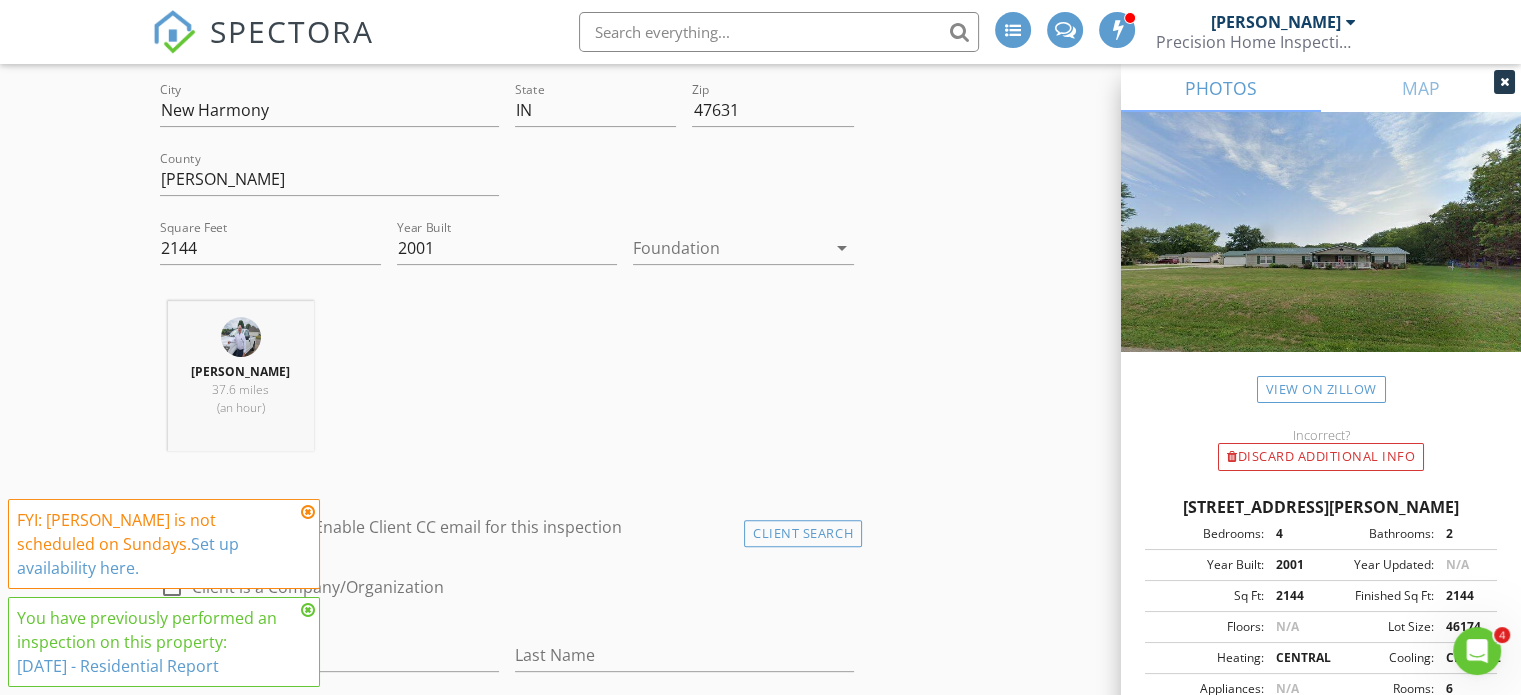 scroll, scrollTop: 560, scrollLeft: 0, axis: vertical 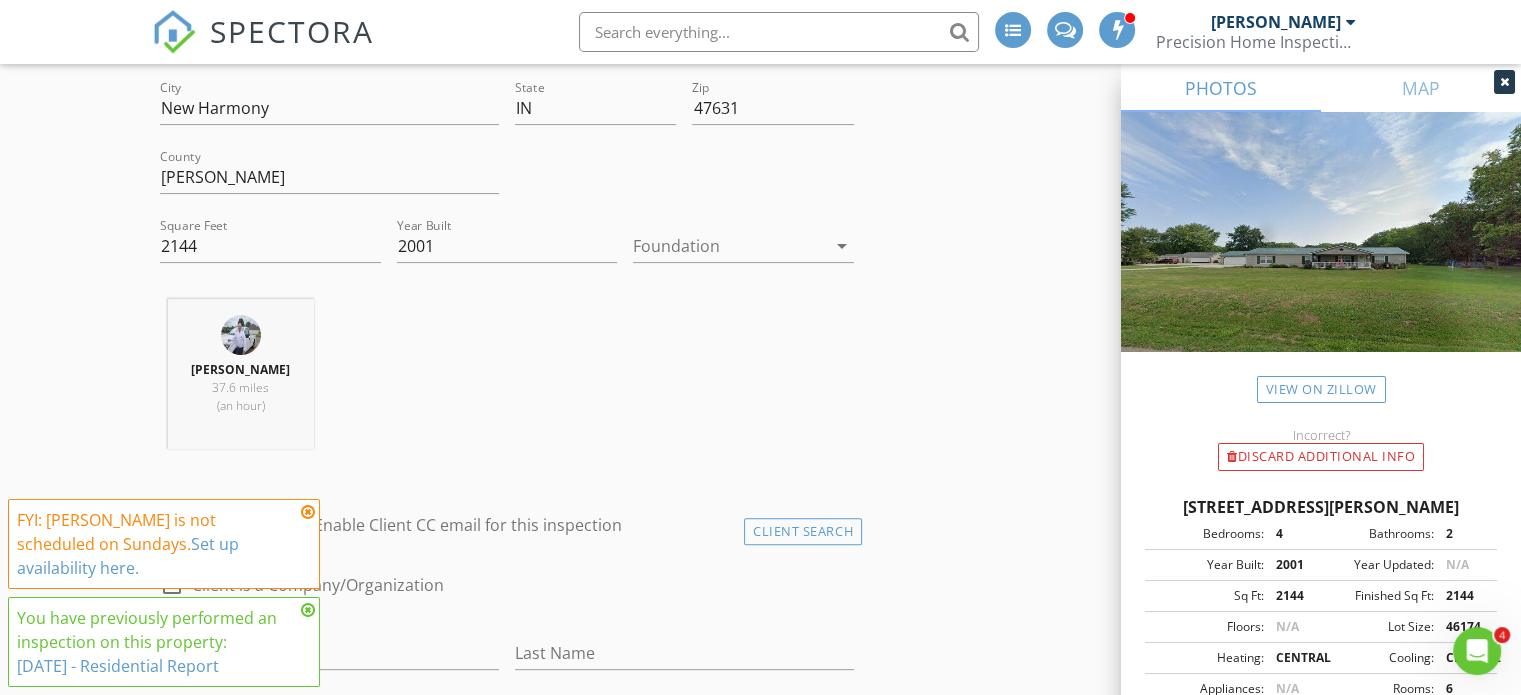 click at bounding box center (729, 246) 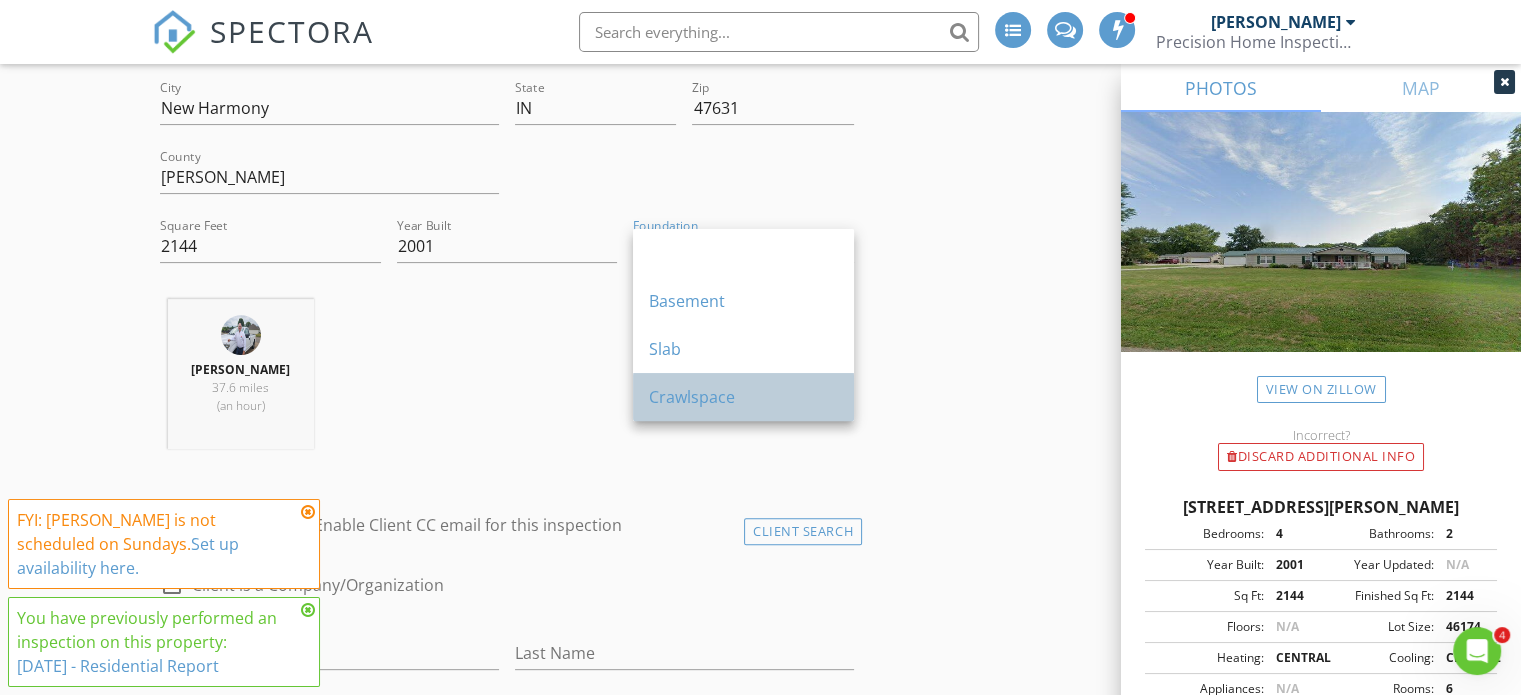click on "Crawlspace" at bounding box center (743, 397) 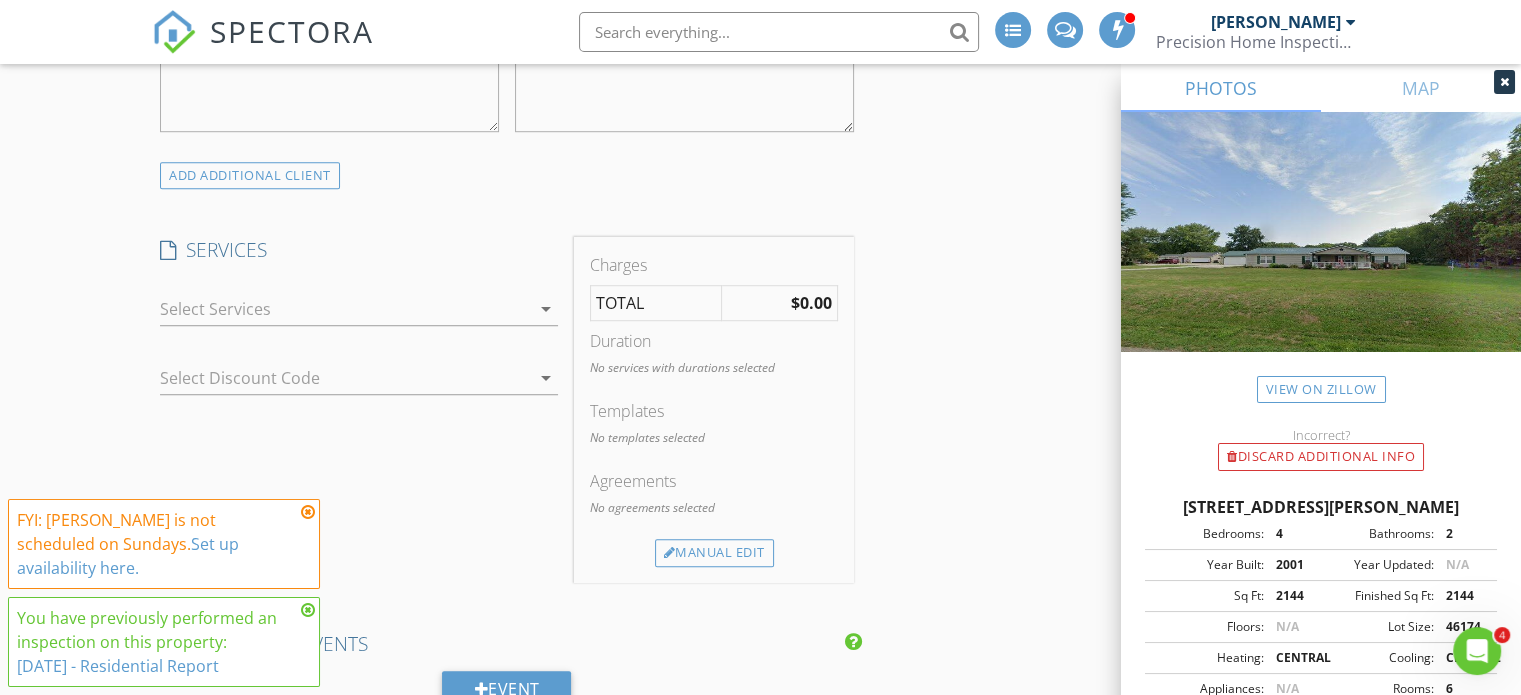 scroll, scrollTop: 1360, scrollLeft: 0, axis: vertical 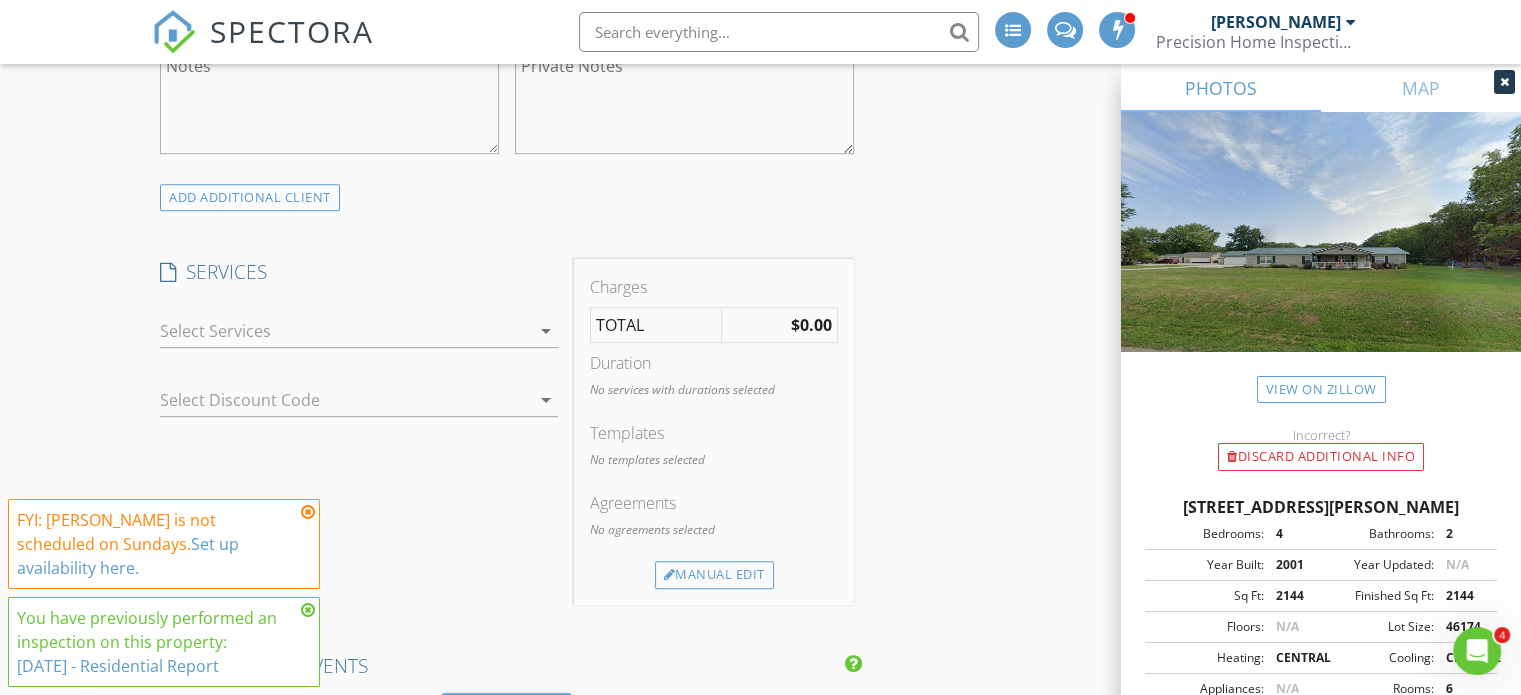click at bounding box center (345, 331) 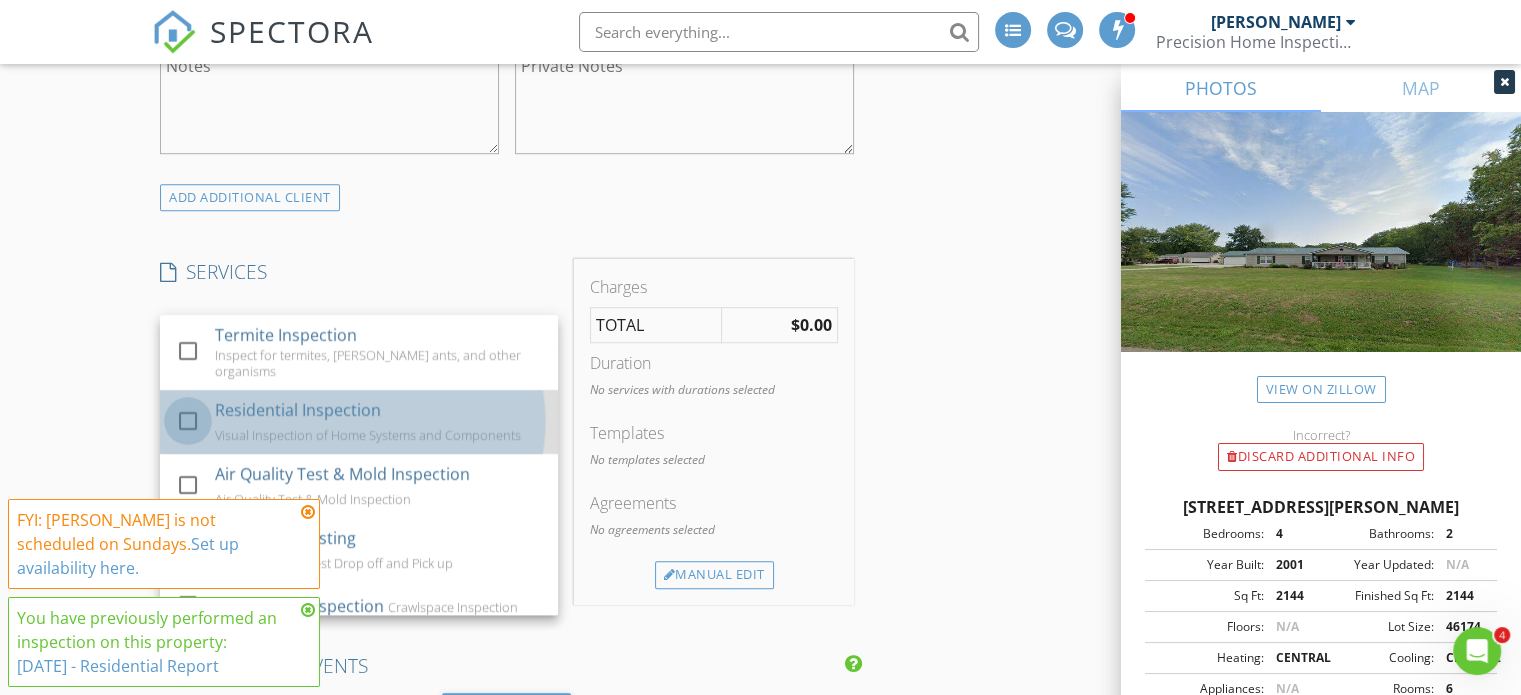 click at bounding box center (188, 421) 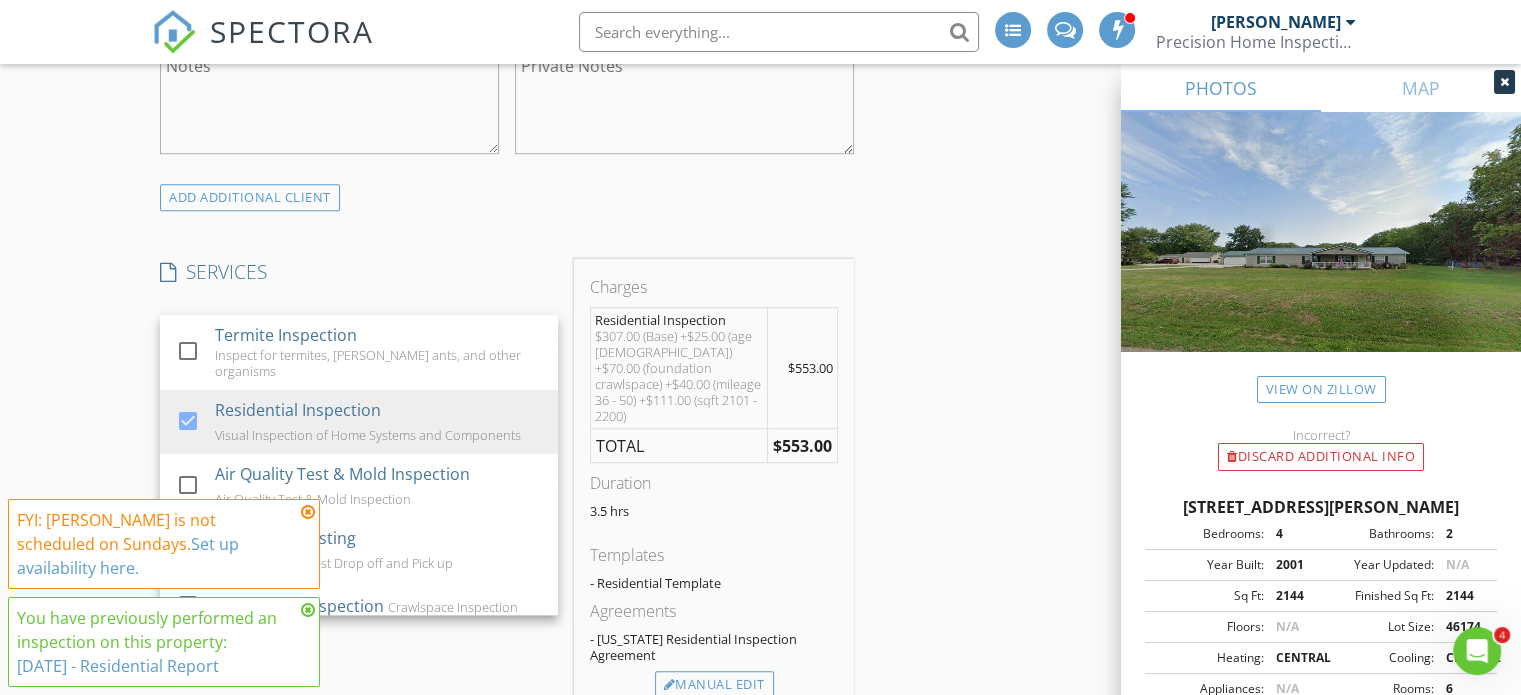 click on "INSPECTOR(S)
check_box   [PERSON_NAME]   PRIMARY   [PERSON_NAME] arrow_drop_down   check_box_outline_blank [PERSON_NAME] specifically requested
Date/Time
[DATE] 8:00 AM
Location
Address Search       Address [STREET_ADDRESS][PERSON_NAME][US_STATE] Posey     Square Feet 2144   Year Built 2001   Foundation Crawlspace arrow_drop_down     [PERSON_NAME]     37.6 miles     (an hour)
client
check_box Enable Client CC email for this inspection   Client Search     check_box_outline_blank Client is a Company/Organization     First Name   Last Name   Email   CC Email   Phone         Tags         Notes   Private Notes
ADD ADDITIONAL client
SERVICES
check_box_outline_blank   Termite Inspection   Inspect for termites, [PERSON_NAME] ants, and other organisms check_box" at bounding box center (760, 704) 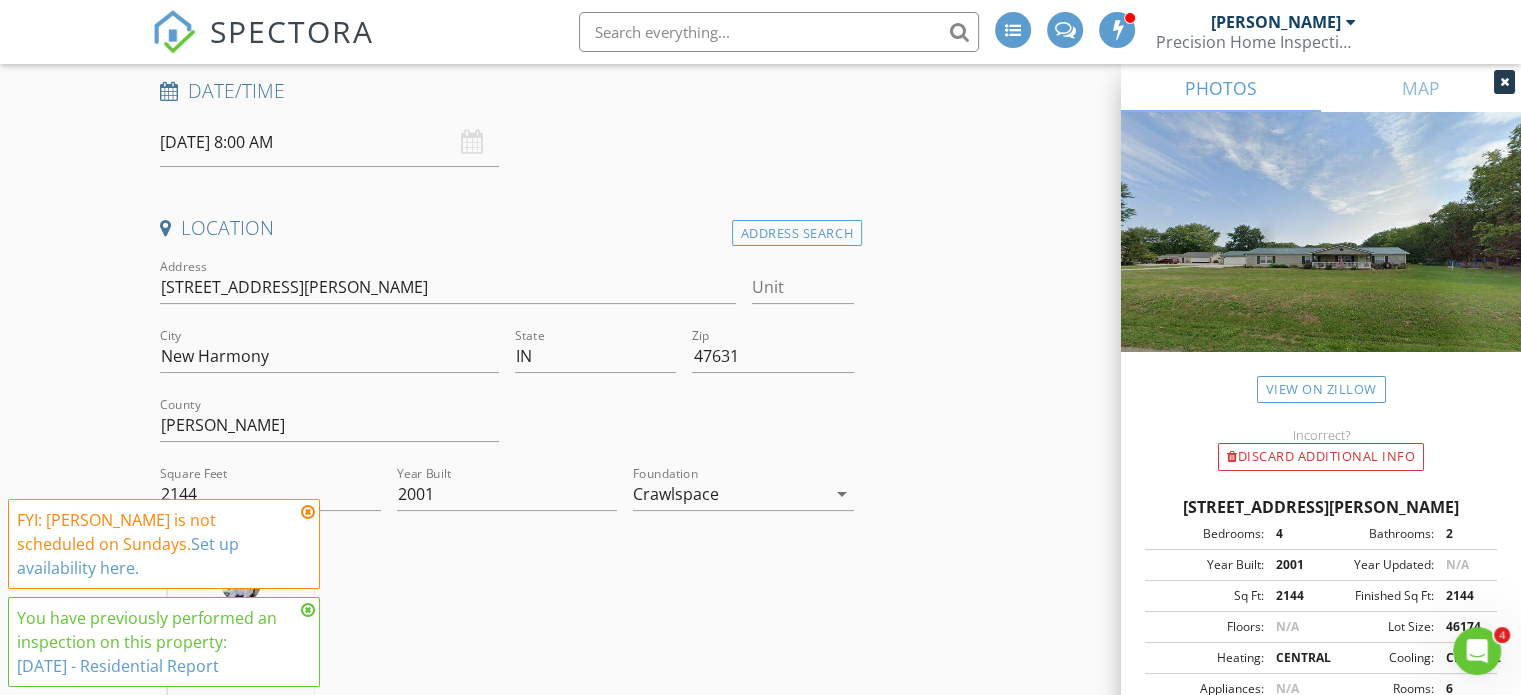 scroll, scrollTop: 315, scrollLeft: 0, axis: vertical 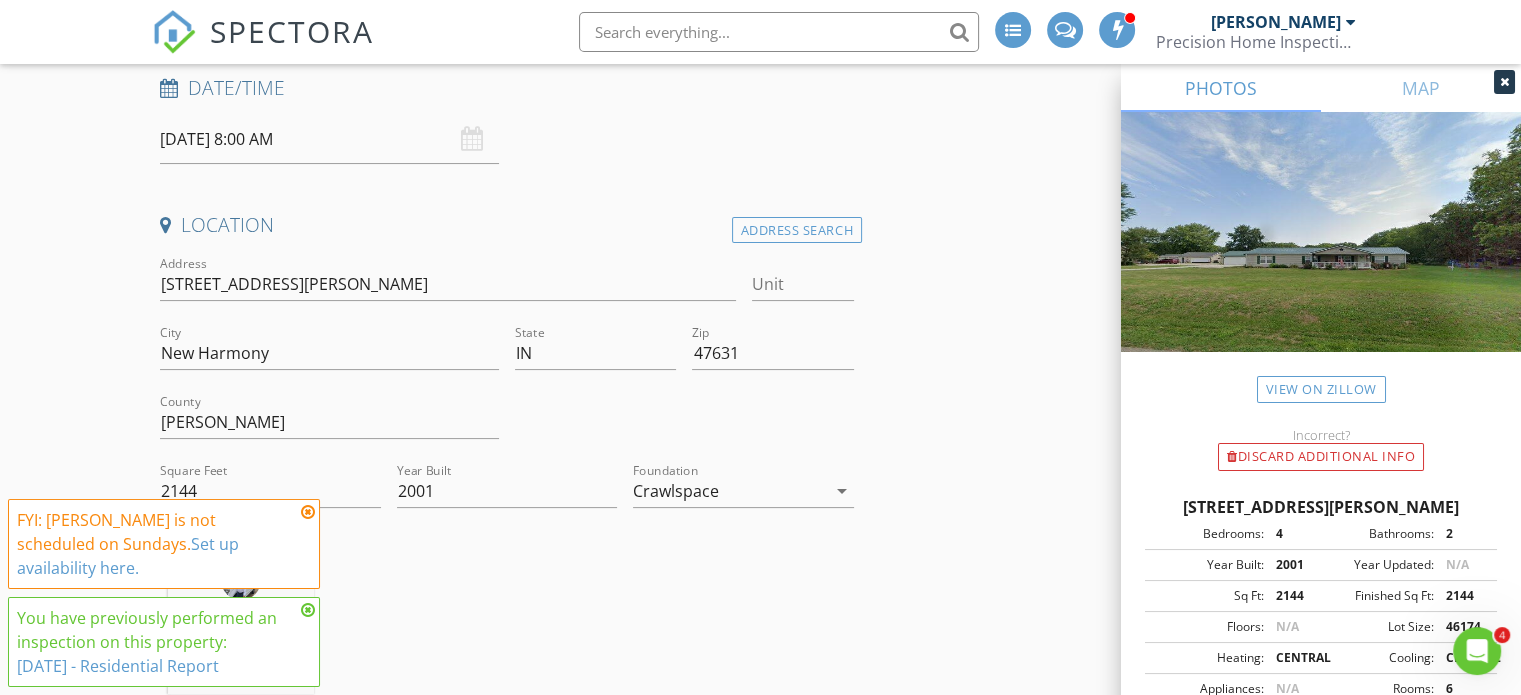 click at bounding box center (308, 512) 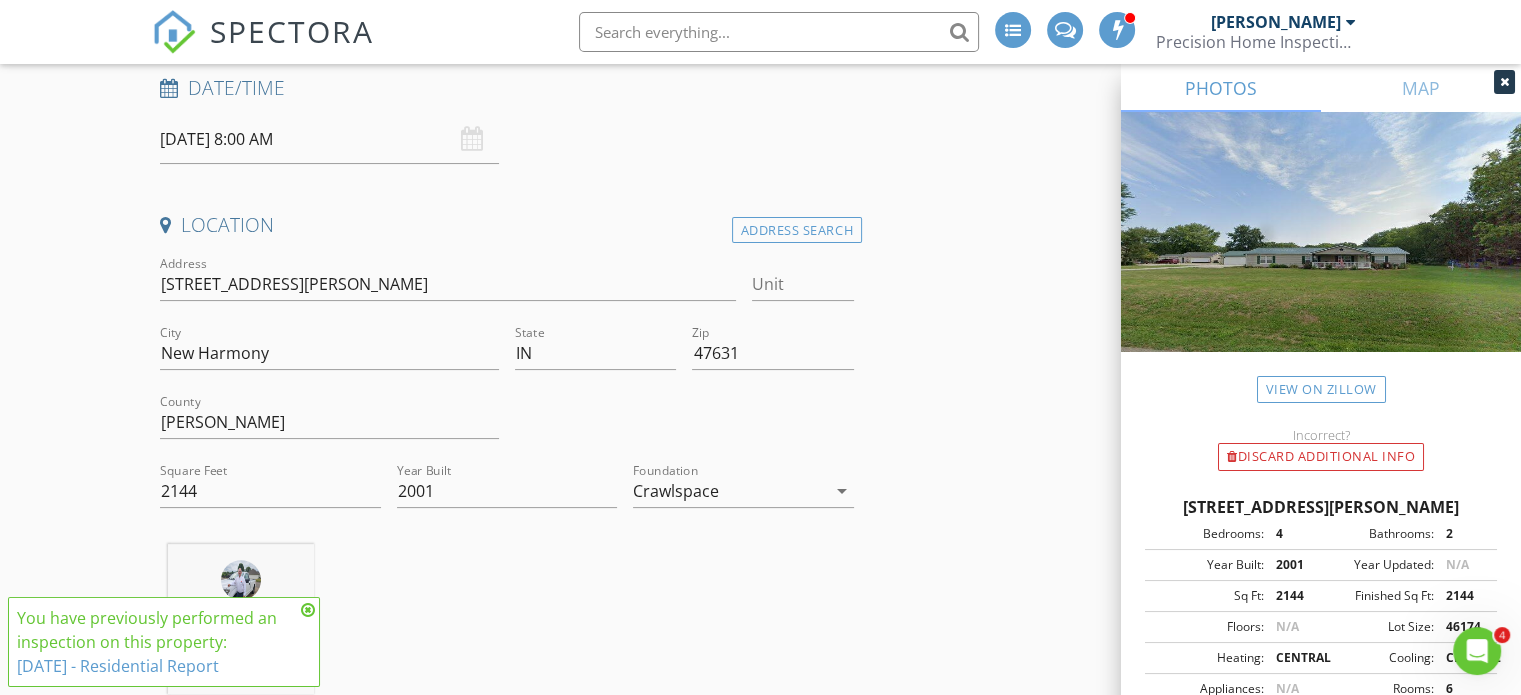 click at bounding box center (308, 610) 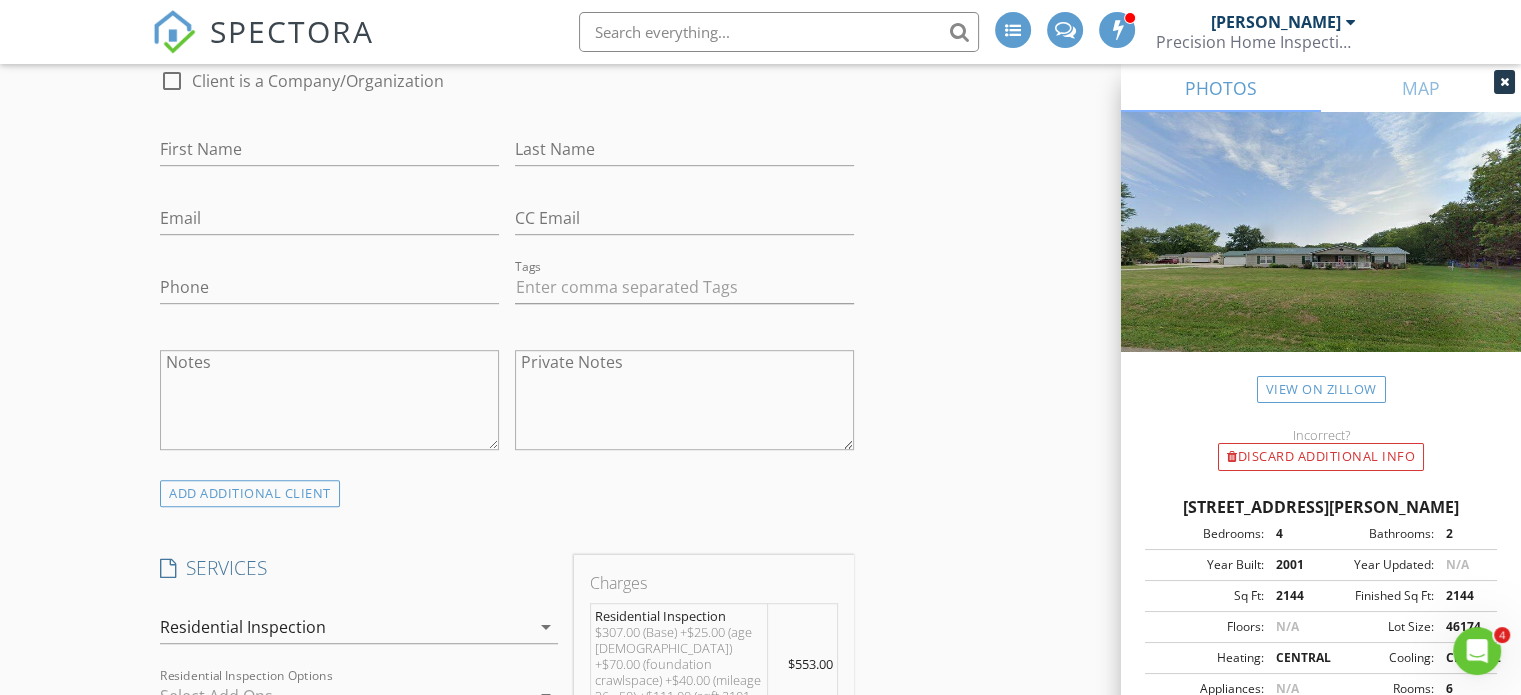scroll, scrollTop: 1071, scrollLeft: 0, axis: vertical 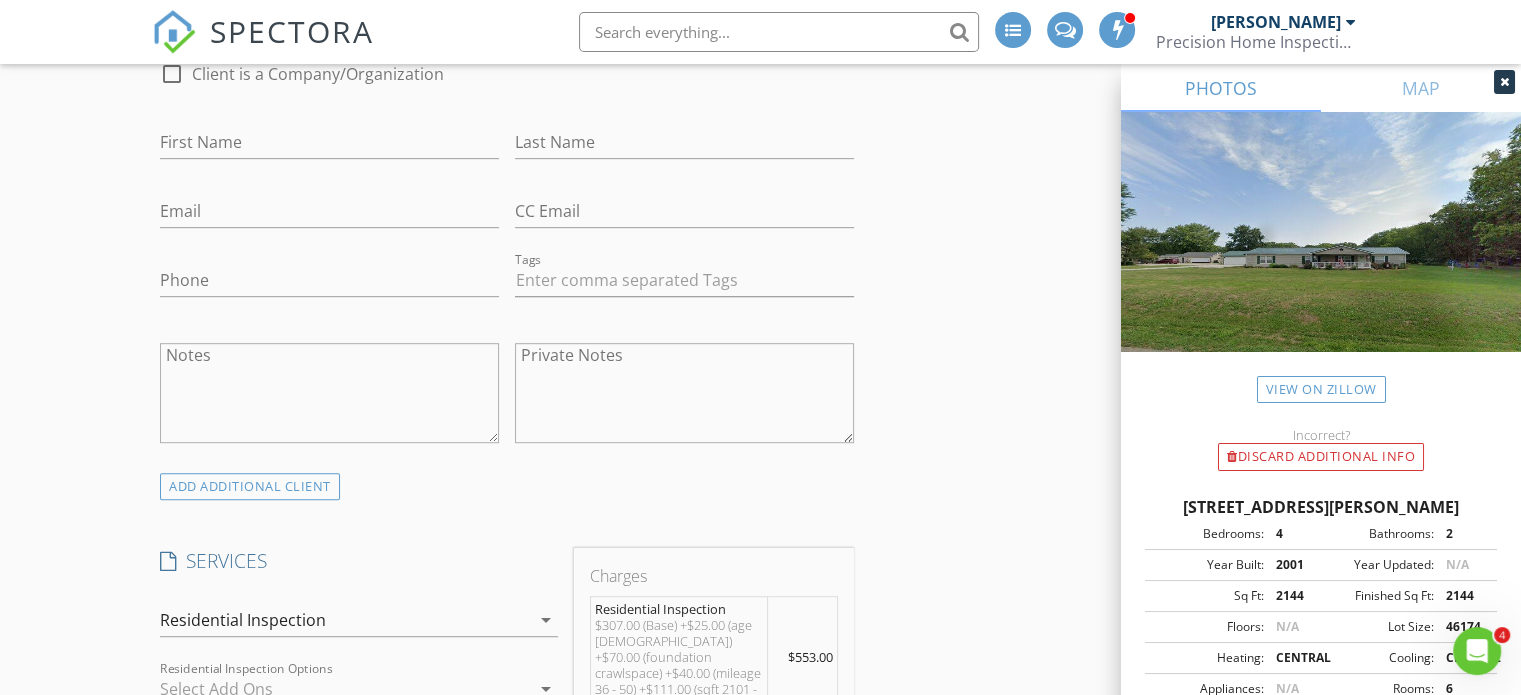 click at bounding box center [1504, 82] 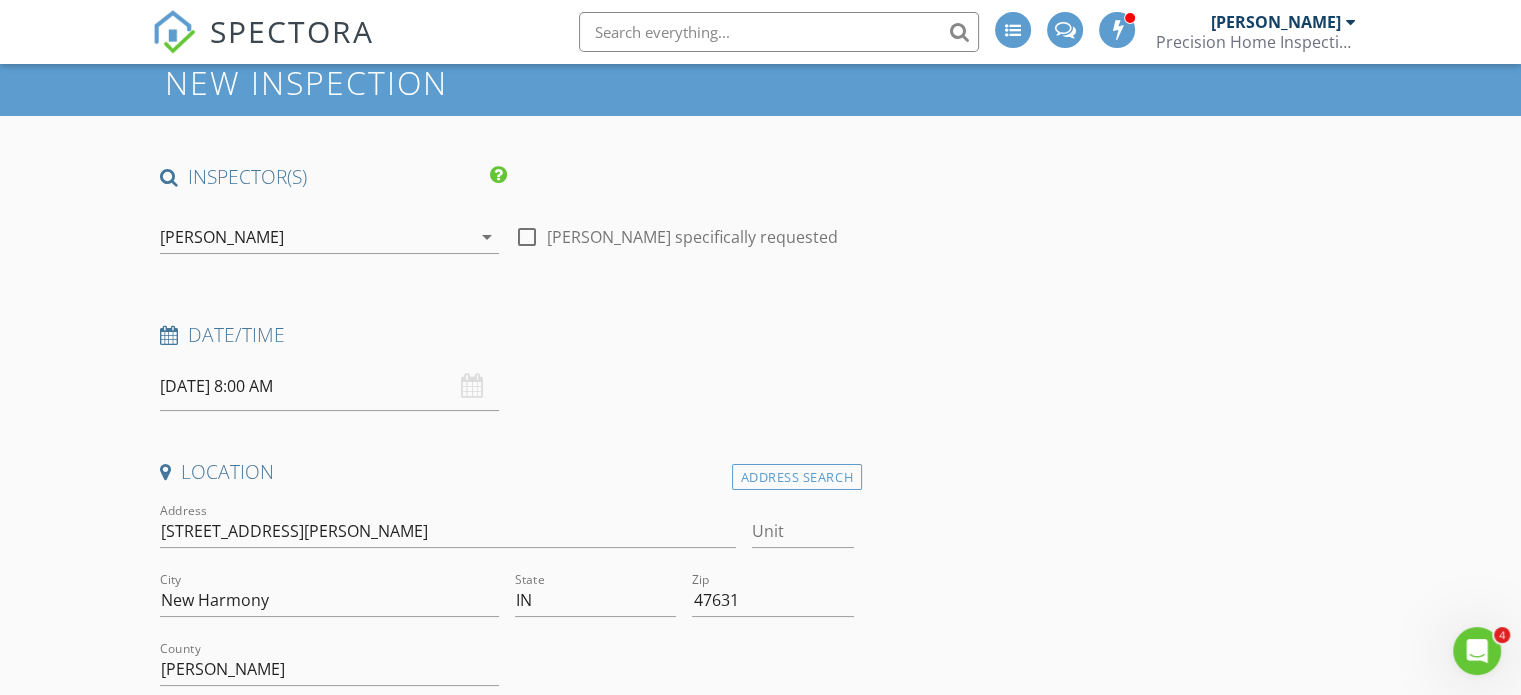 scroll, scrollTop: 0, scrollLeft: 0, axis: both 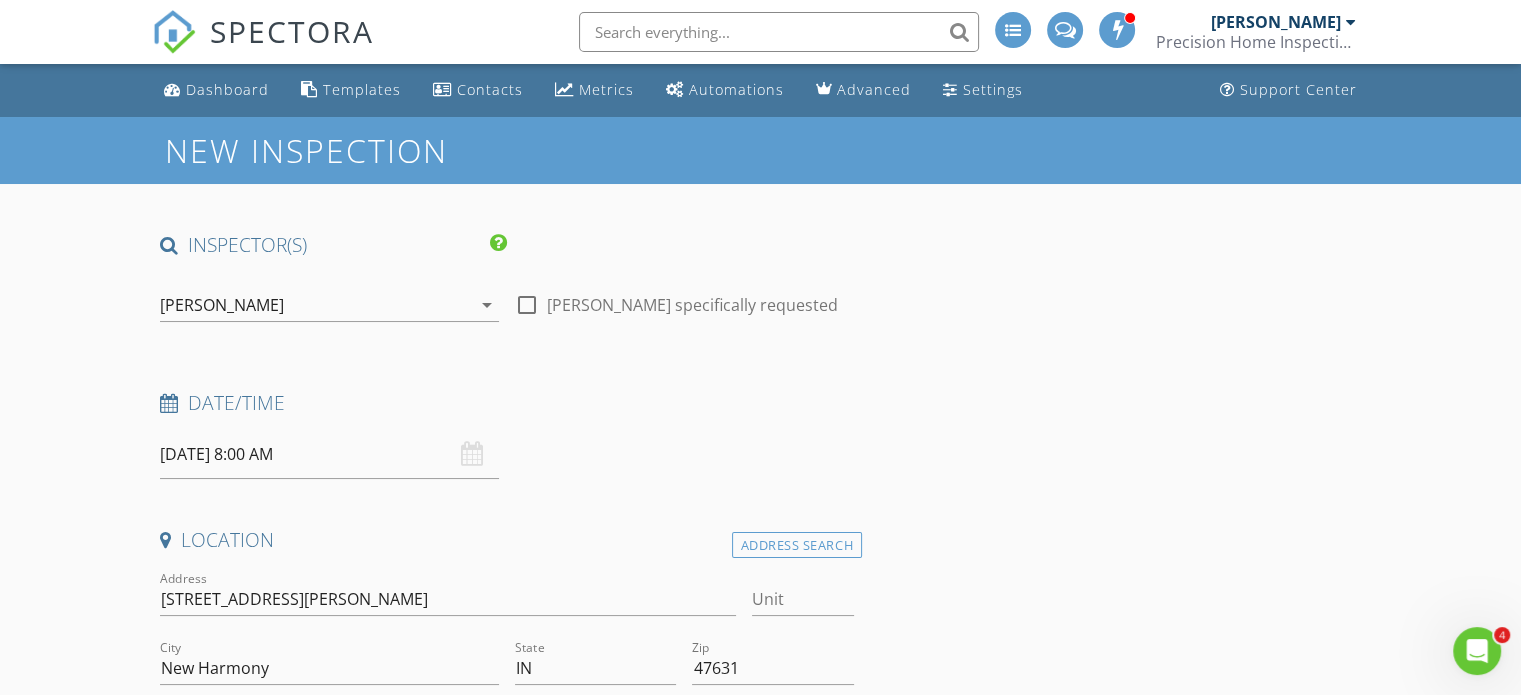 click at bounding box center (1477, 651) 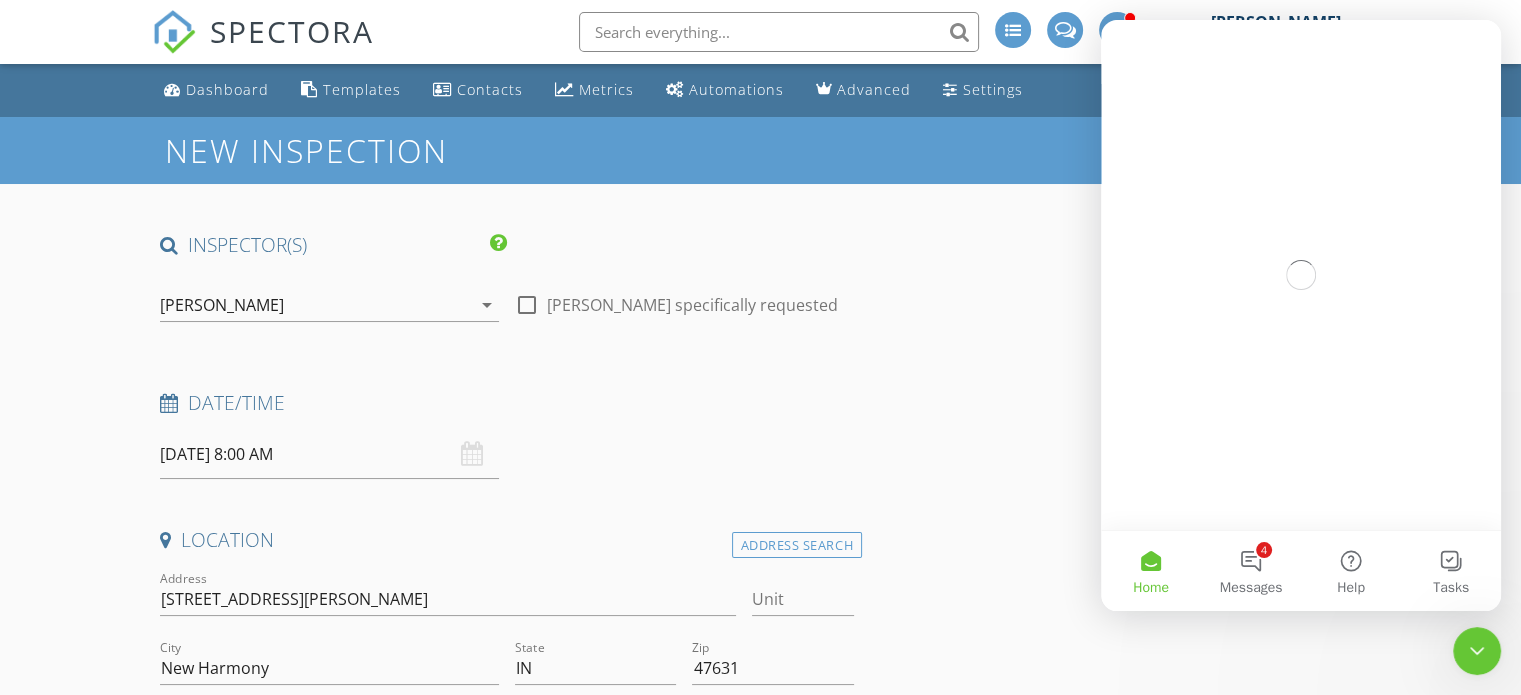 scroll, scrollTop: 0, scrollLeft: 0, axis: both 